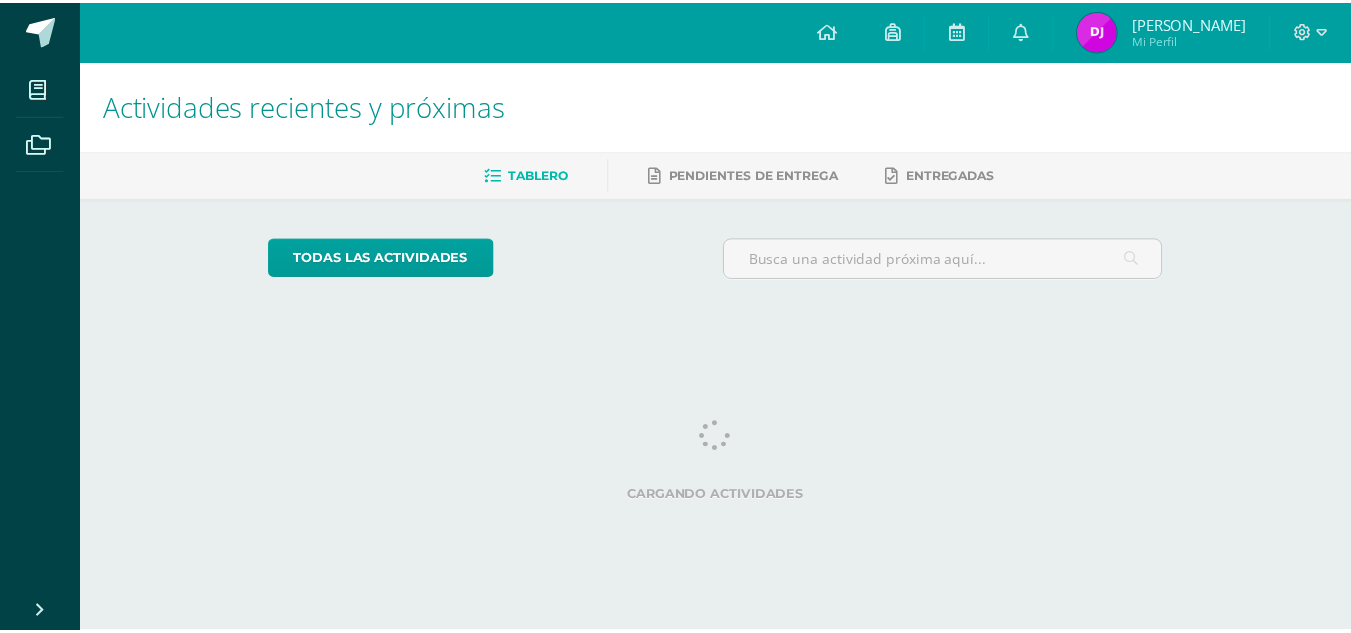 scroll, scrollTop: 0, scrollLeft: 0, axis: both 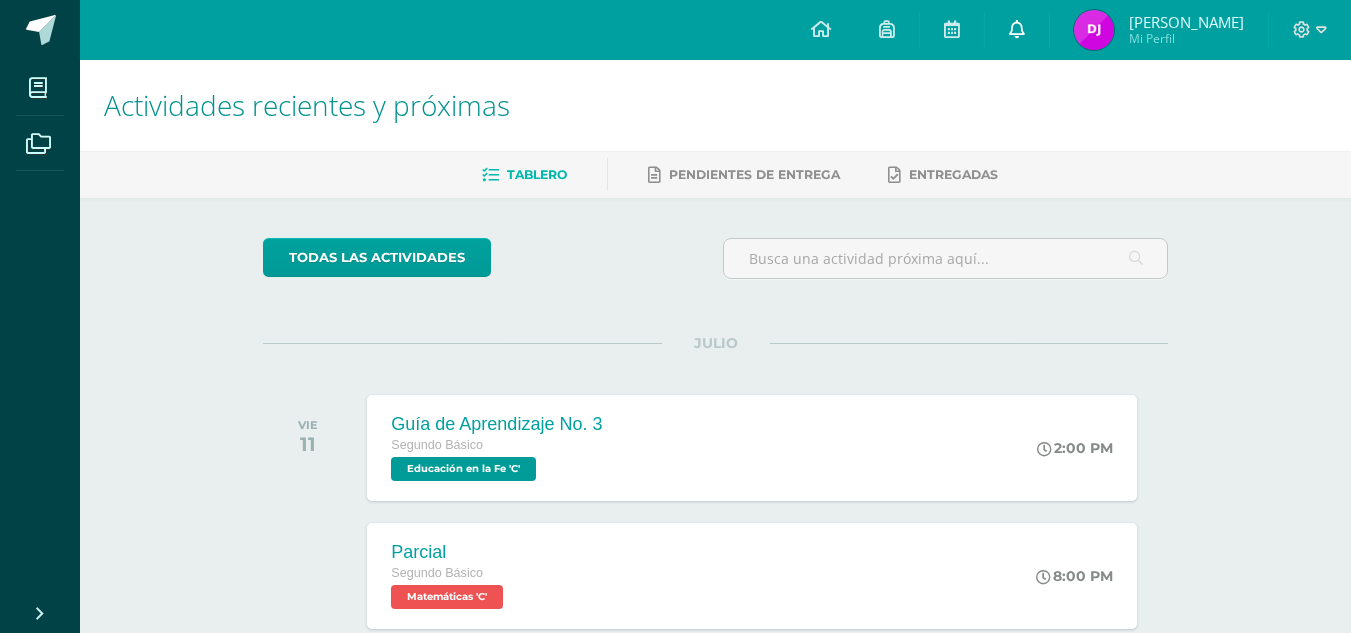 click at bounding box center (1017, 29) 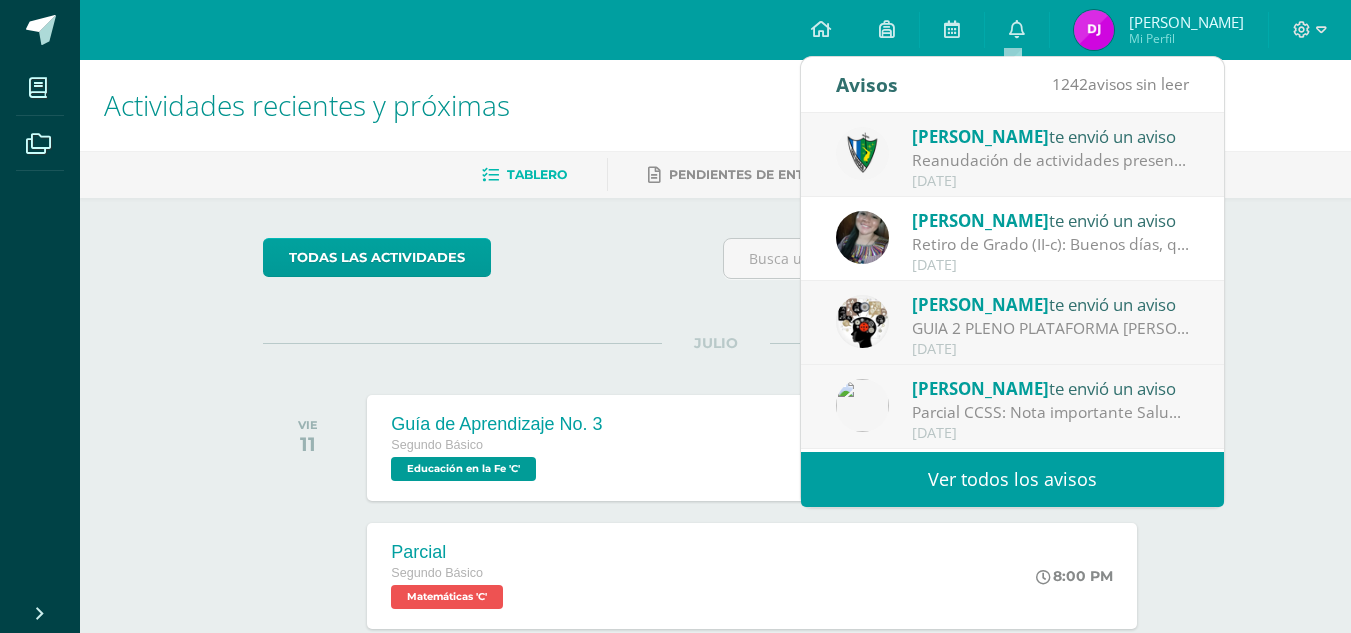 click on "Ver todos los avisos" at bounding box center (1012, 479) 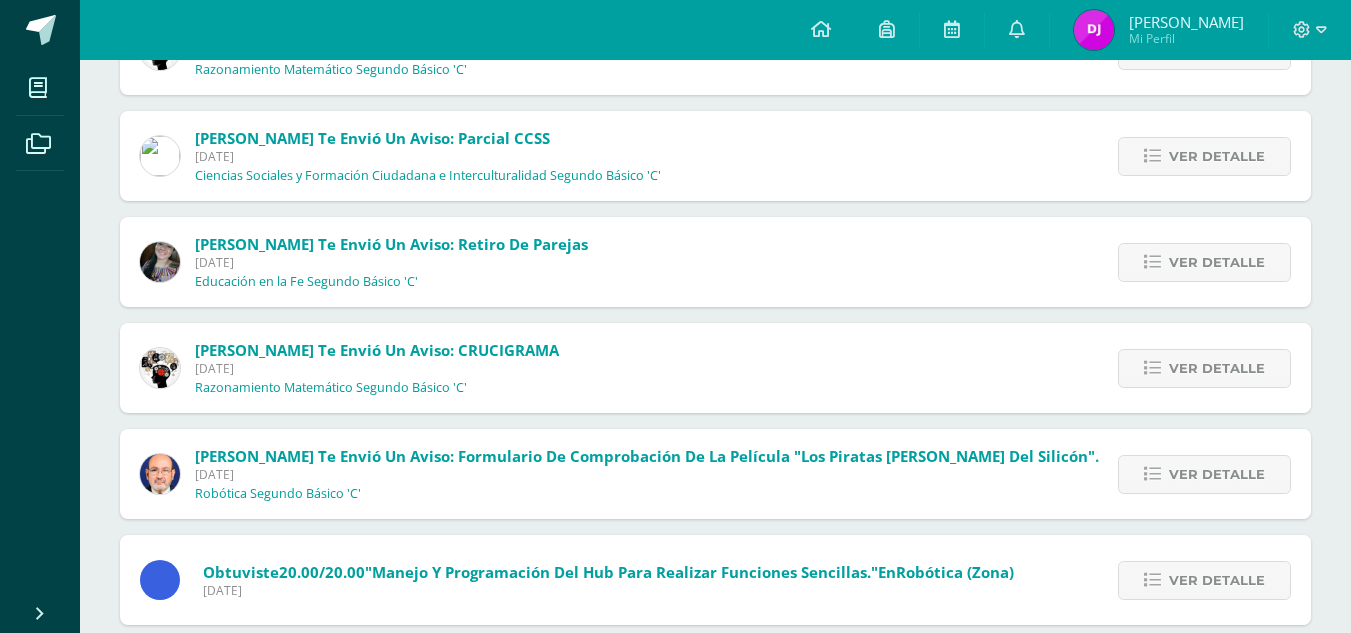 scroll, scrollTop: 480, scrollLeft: 0, axis: vertical 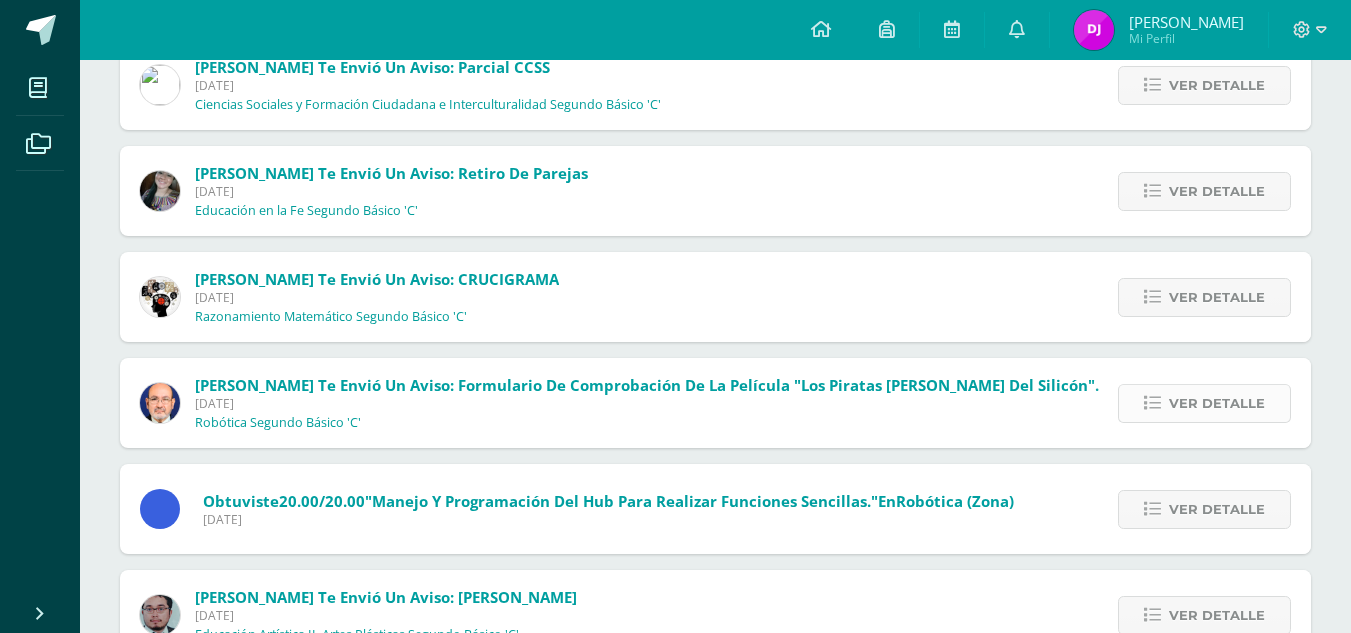 click at bounding box center (1152, 403) 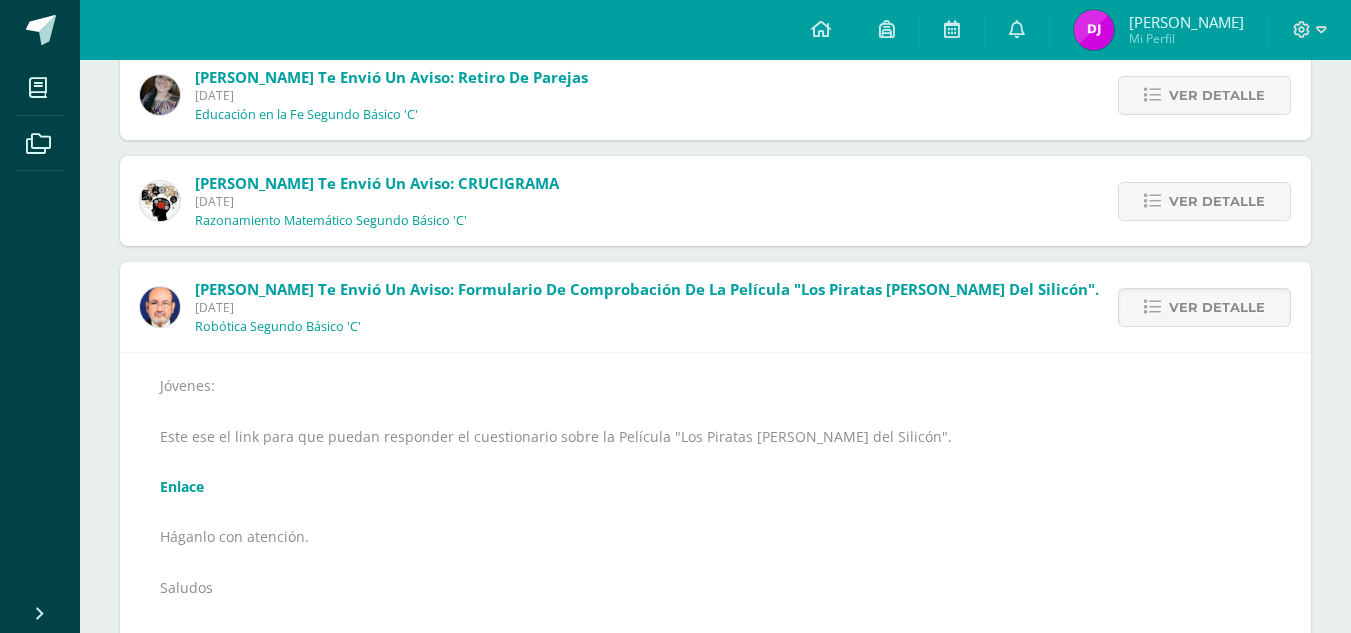 scroll, scrollTop: 600, scrollLeft: 0, axis: vertical 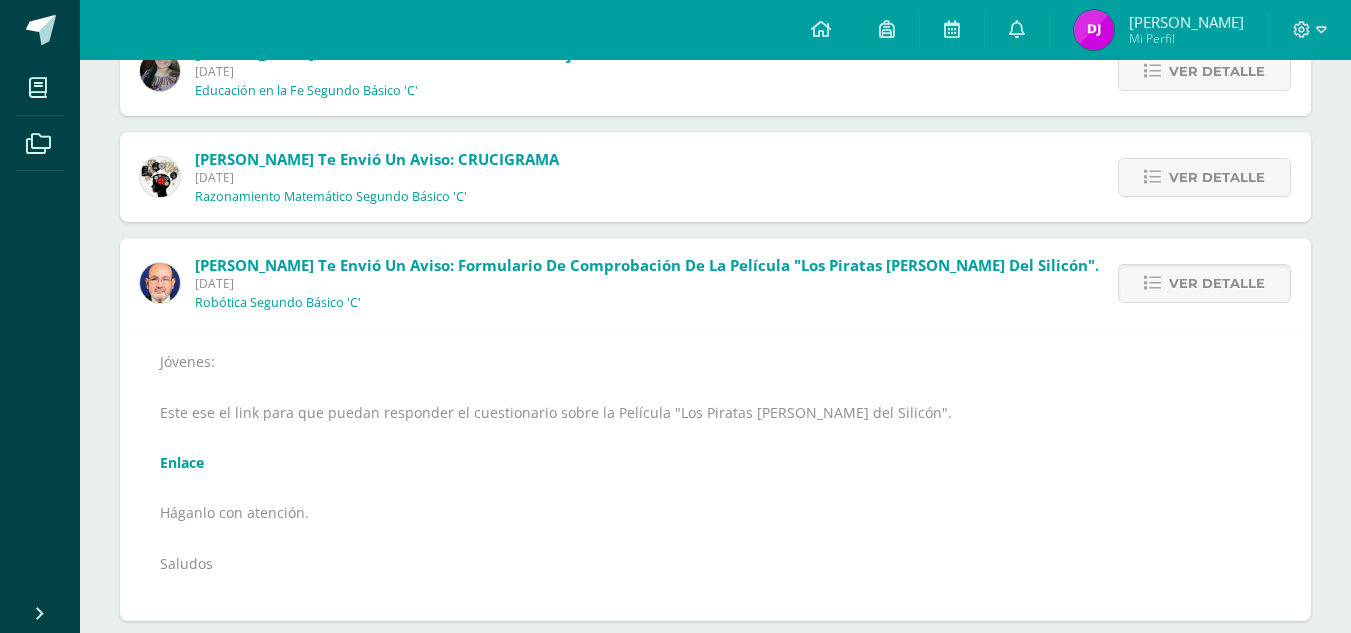 click on "Enlace" at bounding box center (182, 462) 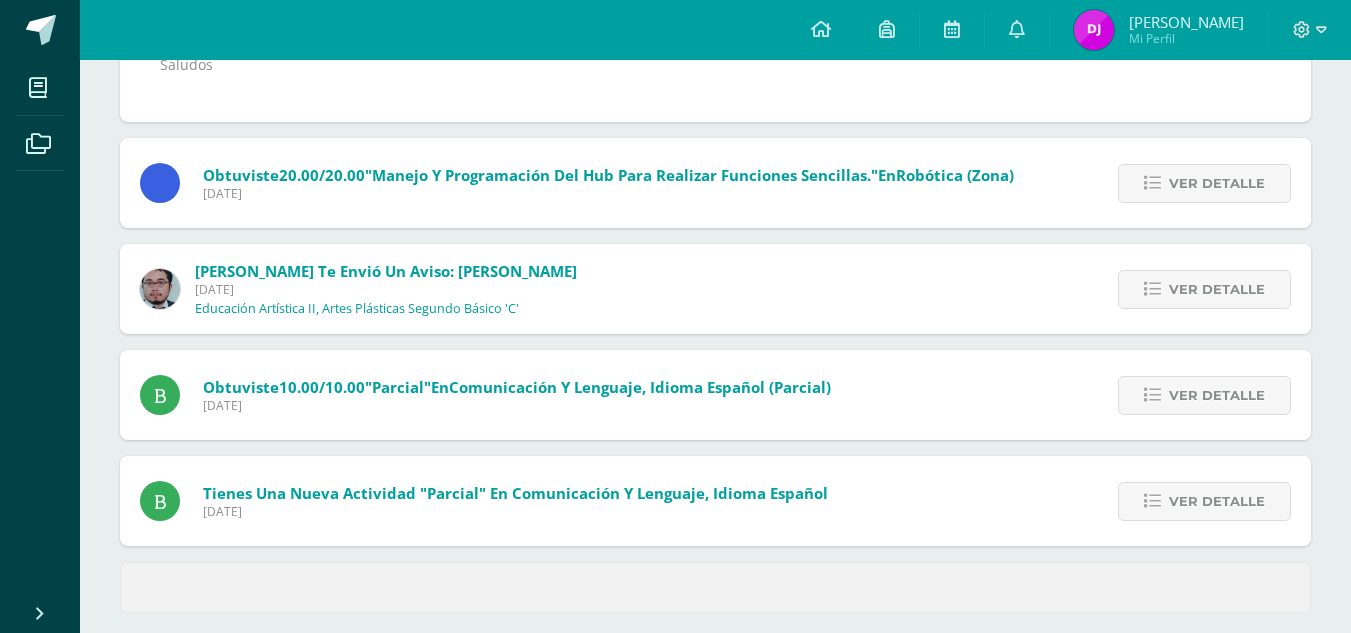 scroll, scrollTop: 1119, scrollLeft: 0, axis: vertical 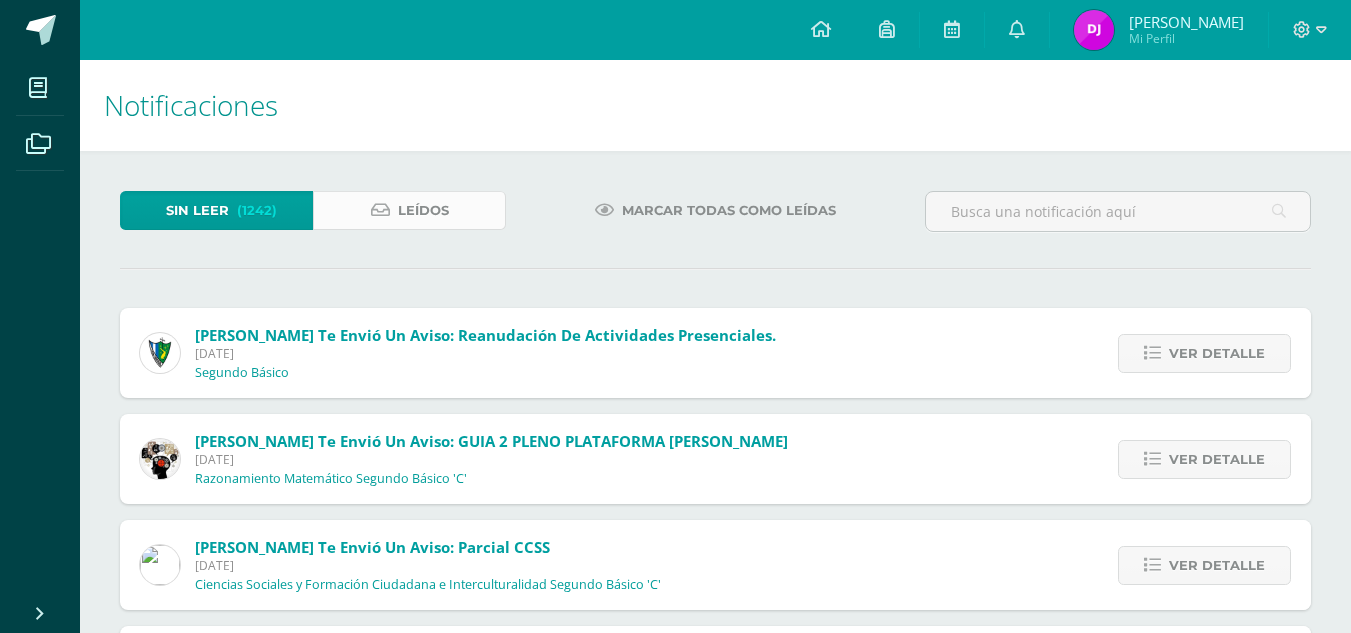 click on "Leídos" at bounding box center [423, 210] 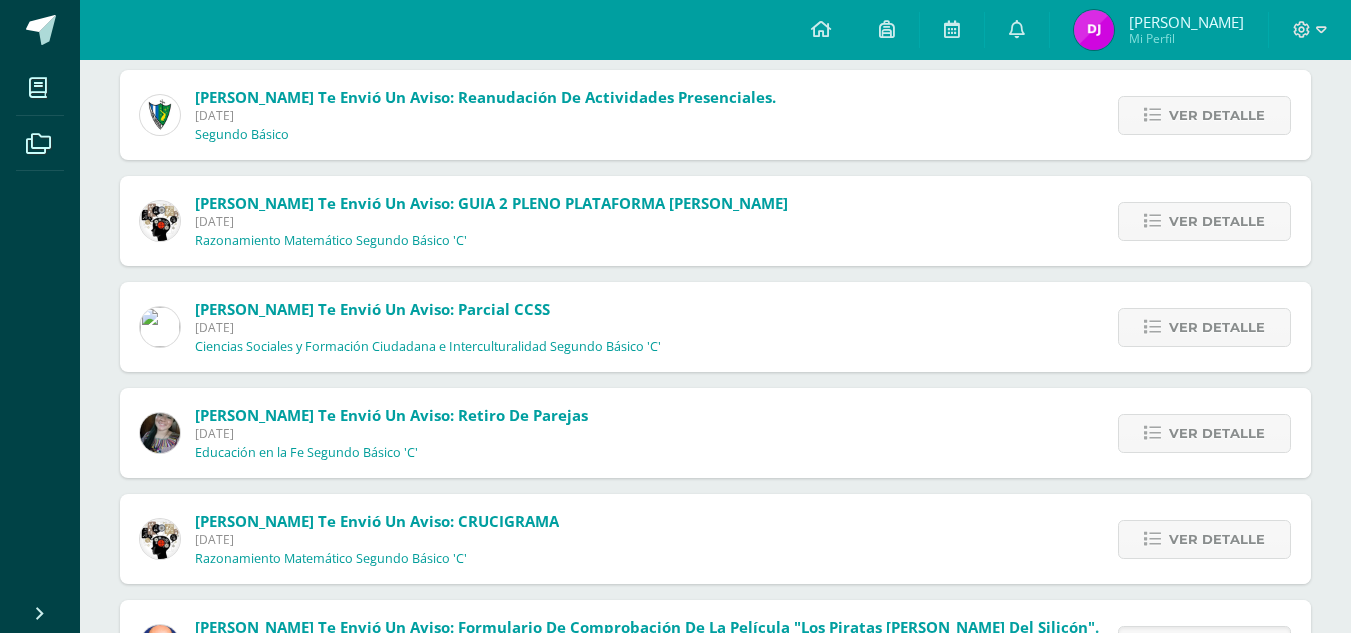 scroll, scrollTop: 251, scrollLeft: 0, axis: vertical 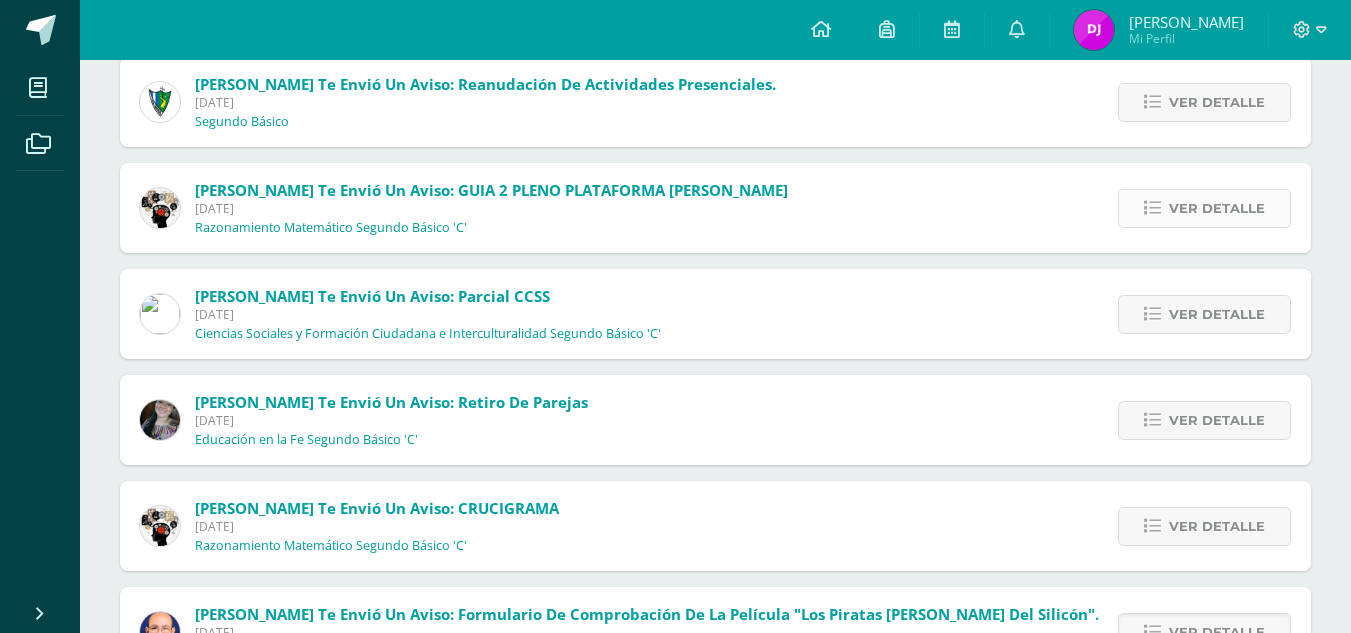 click on "Ver detalle" at bounding box center (1217, 208) 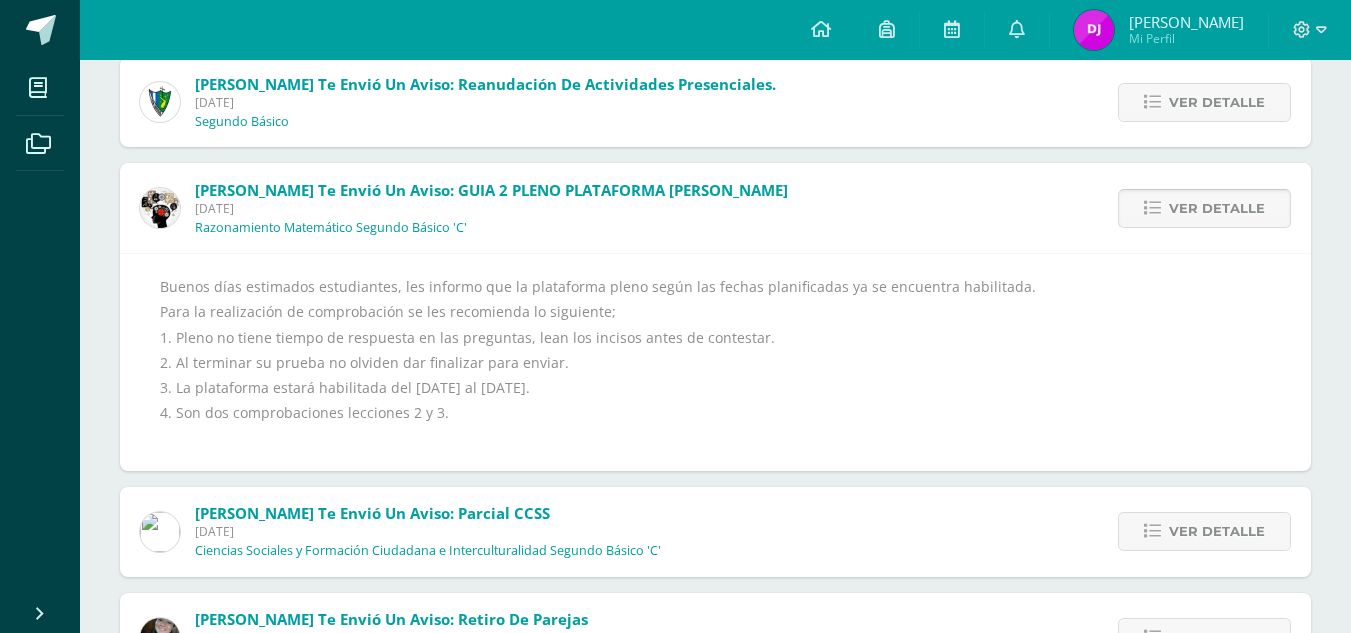click on "Ver detalle" at bounding box center [1217, 208] 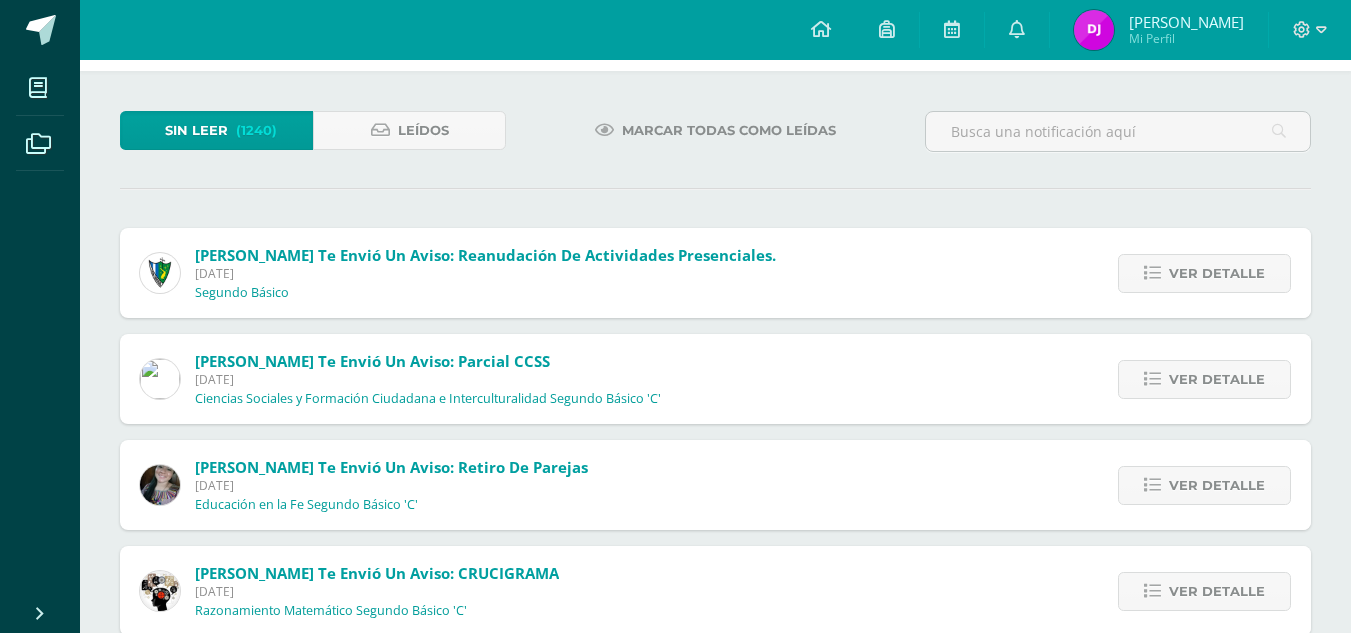 scroll, scrollTop: 84, scrollLeft: 0, axis: vertical 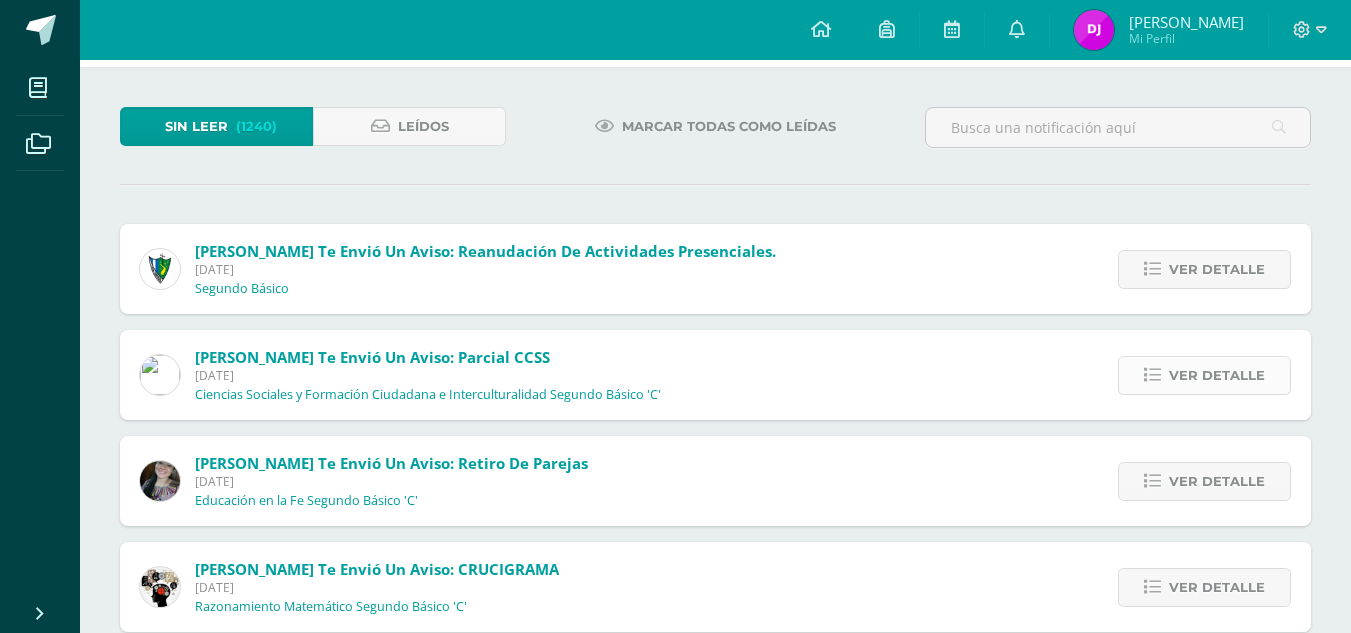 click on "Ver detalle" at bounding box center (1217, 375) 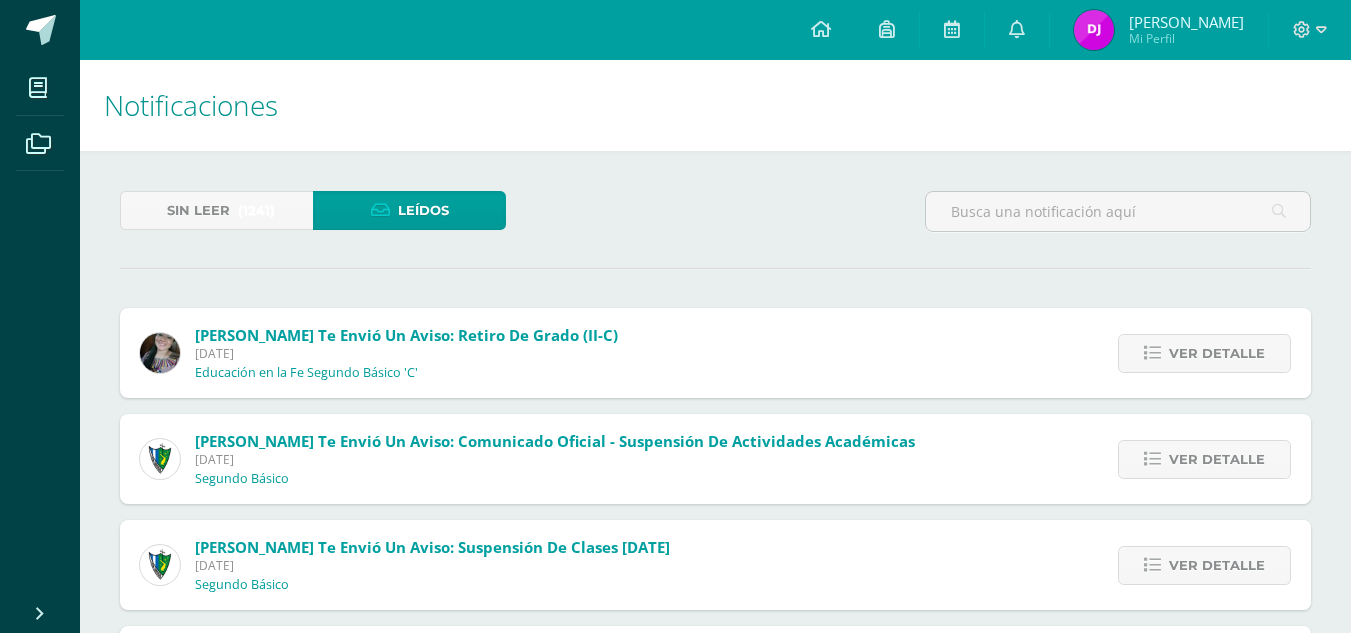 scroll, scrollTop: 0, scrollLeft: 0, axis: both 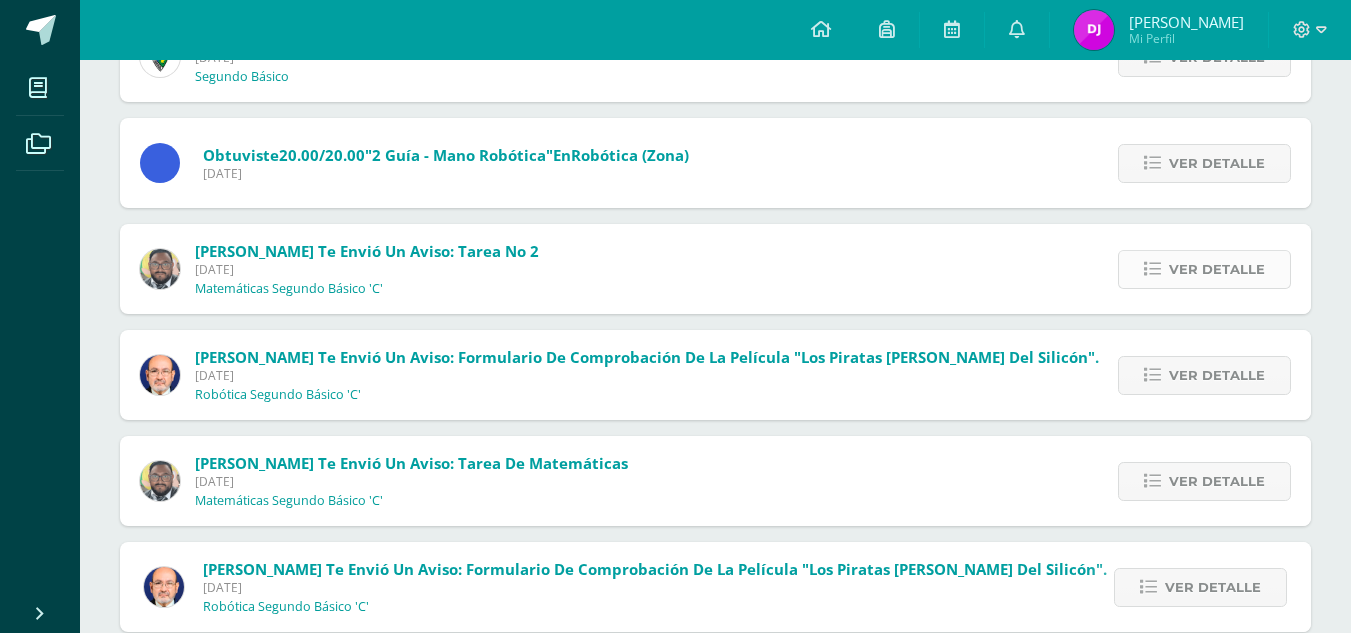 click on "Ver detalle" at bounding box center (1217, 269) 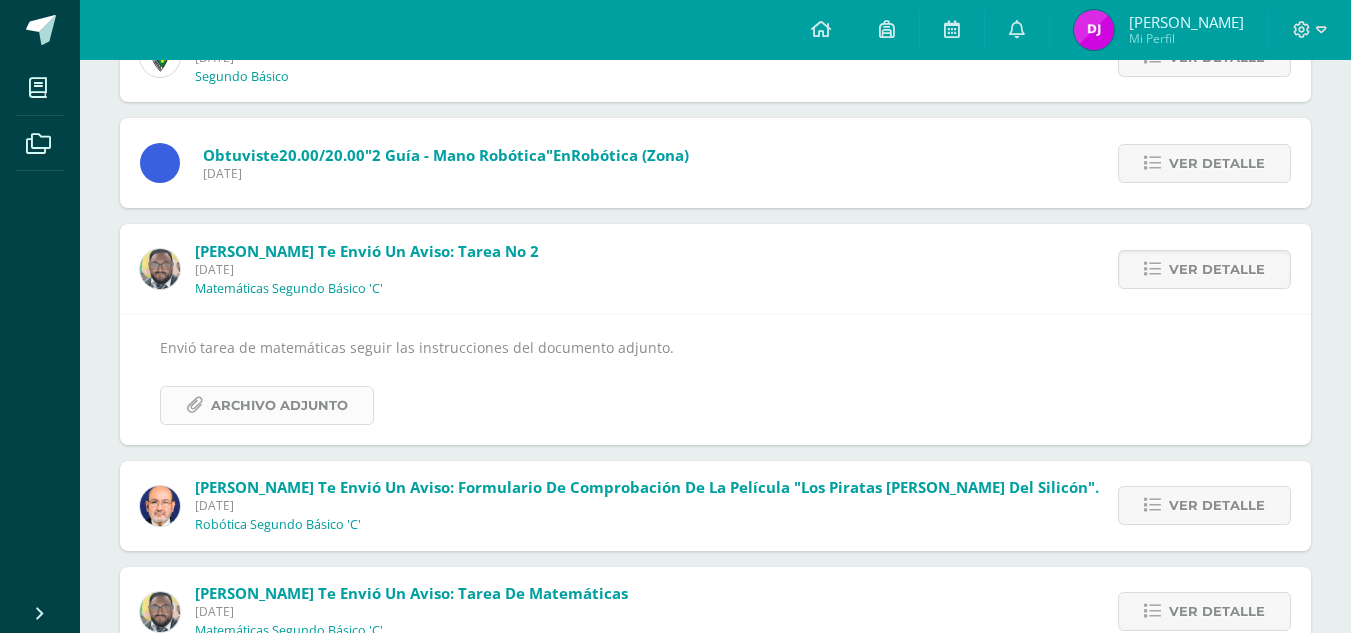 click on "Archivo Adjunto" at bounding box center (279, 405) 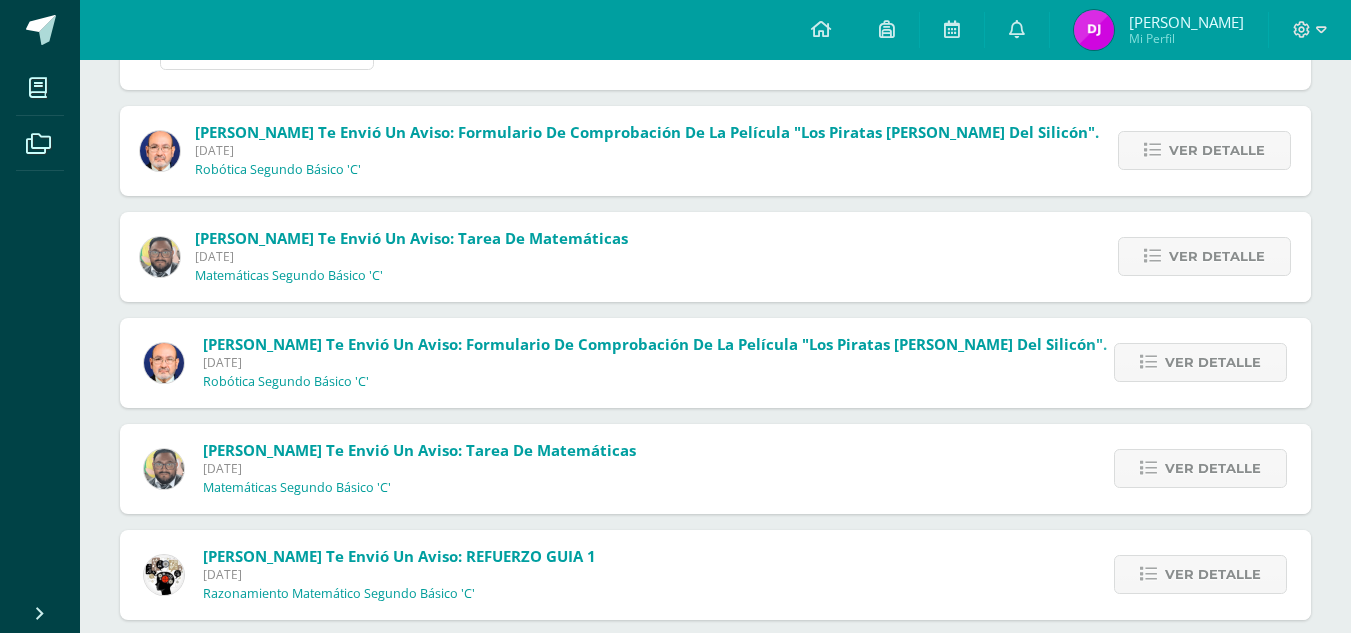 scroll, scrollTop: 1198, scrollLeft: 0, axis: vertical 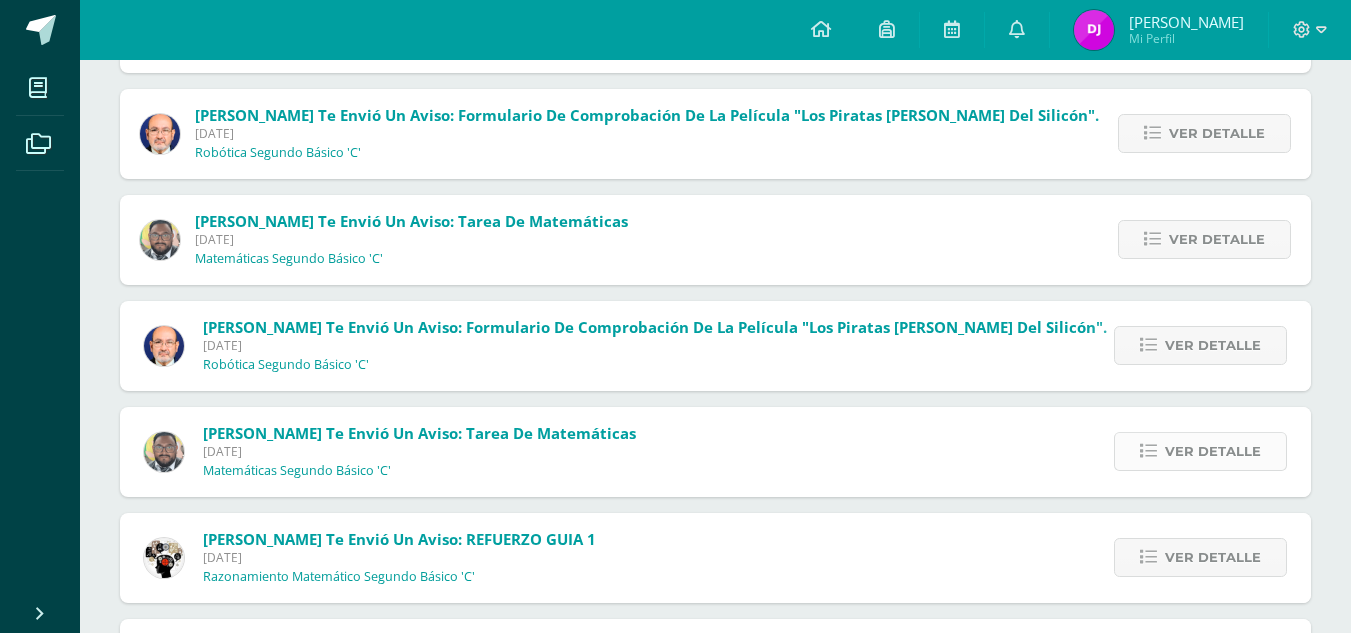 click on "Ver detalle" at bounding box center [1213, 451] 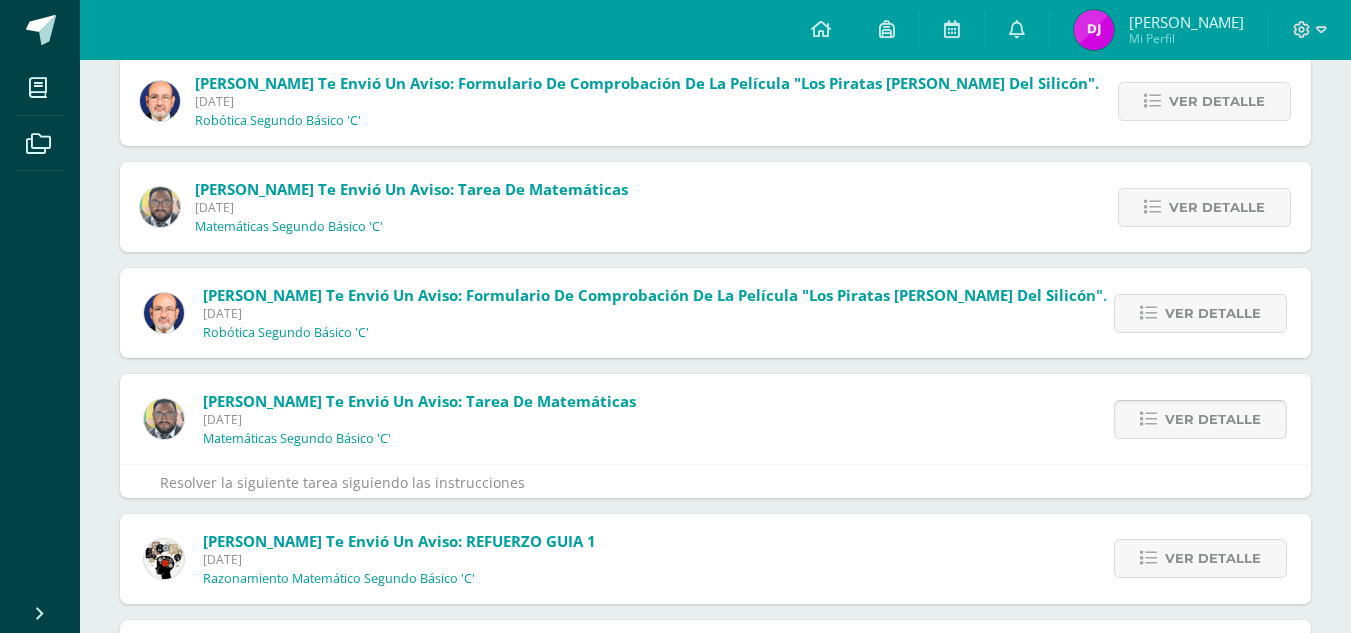 scroll, scrollTop: 1141, scrollLeft: 0, axis: vertical 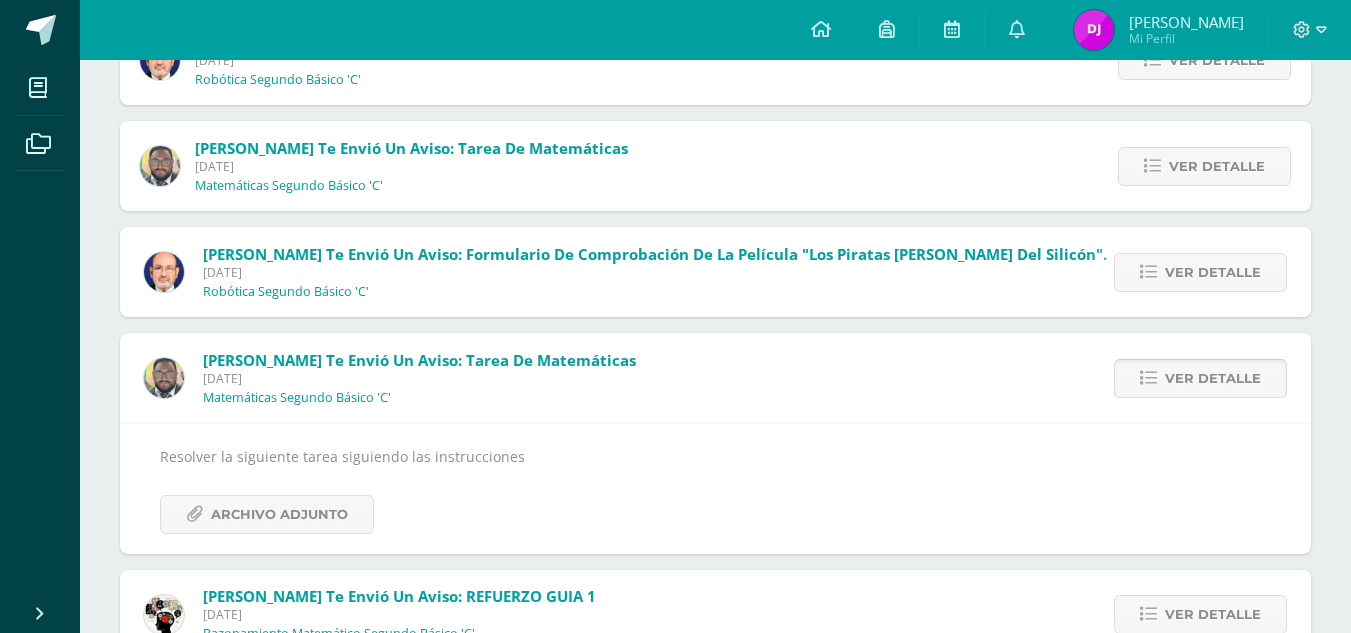 click on "Ver detalle" at bounding box center [1213, 378] 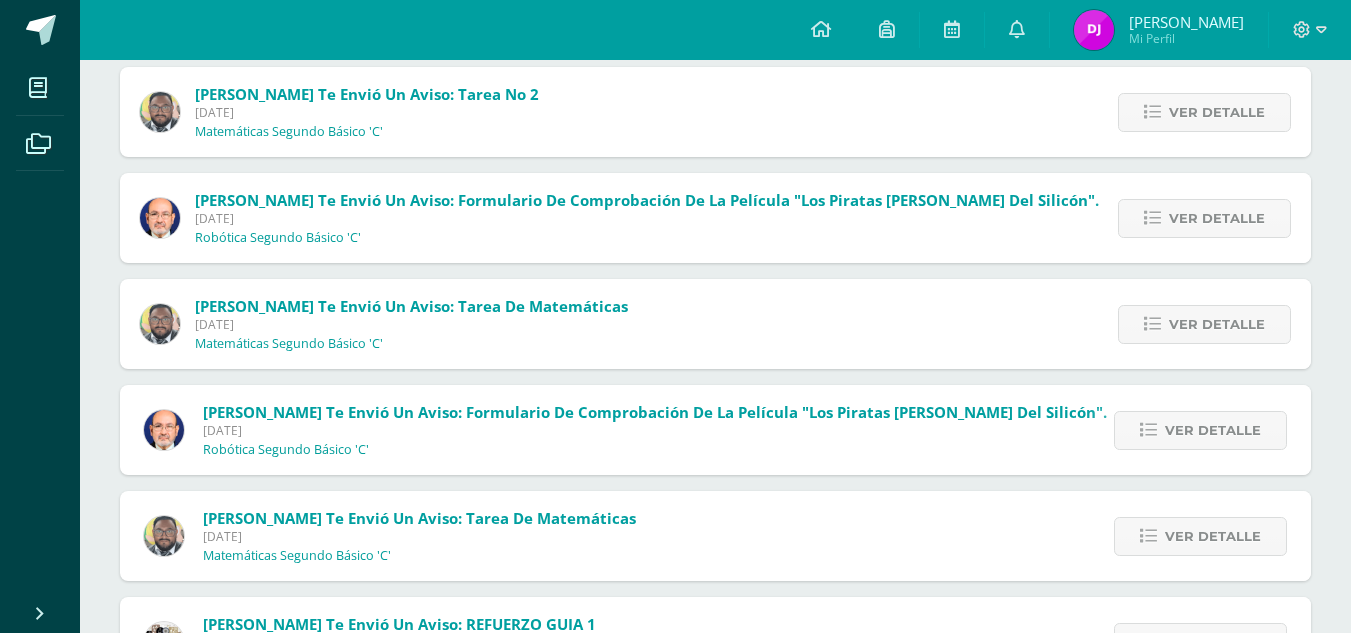 scroll, scrollTop: 991, scrollLeft: 0, axis: vertical 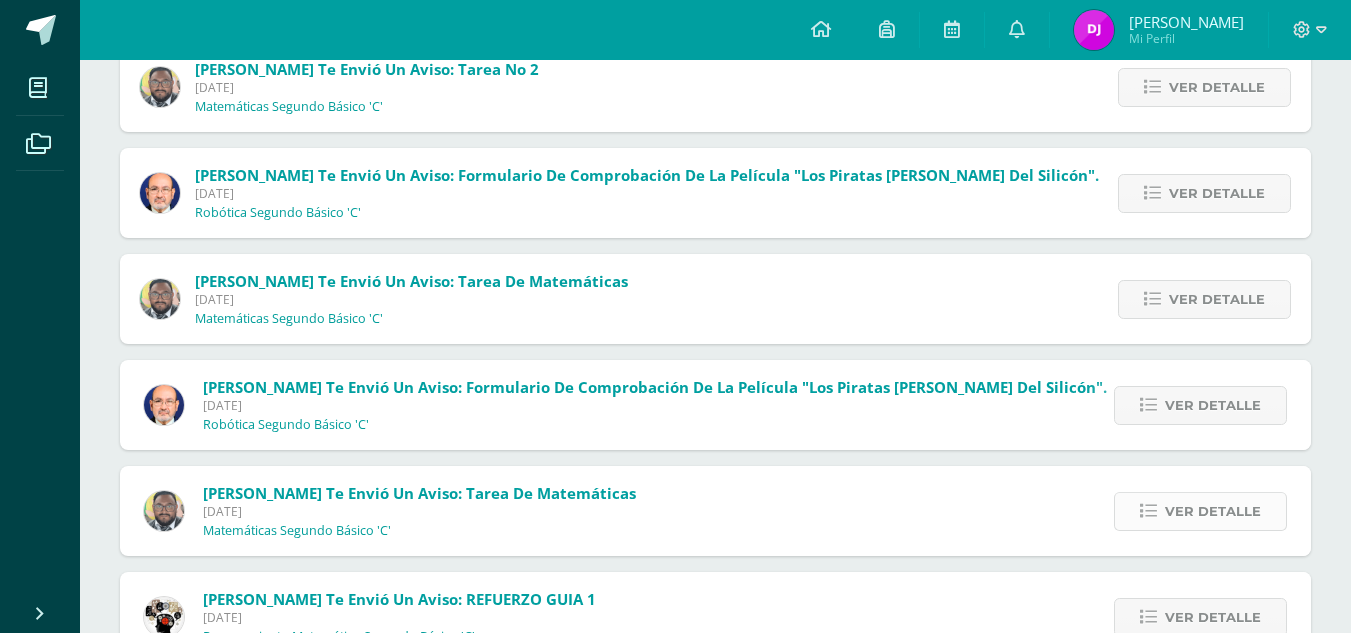 click on "Ver detalle" at bounding box center [1213, 511] 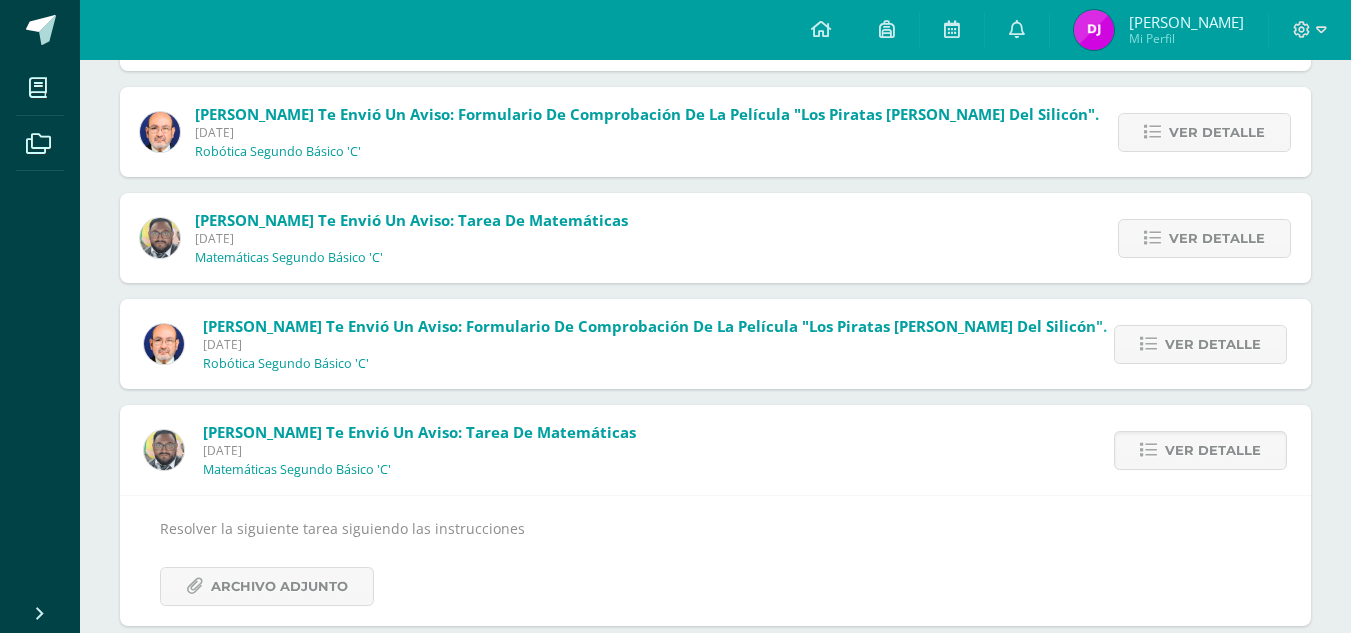 scroll, scrollTop: 1078, scrollLeft: 0, axis: vertical 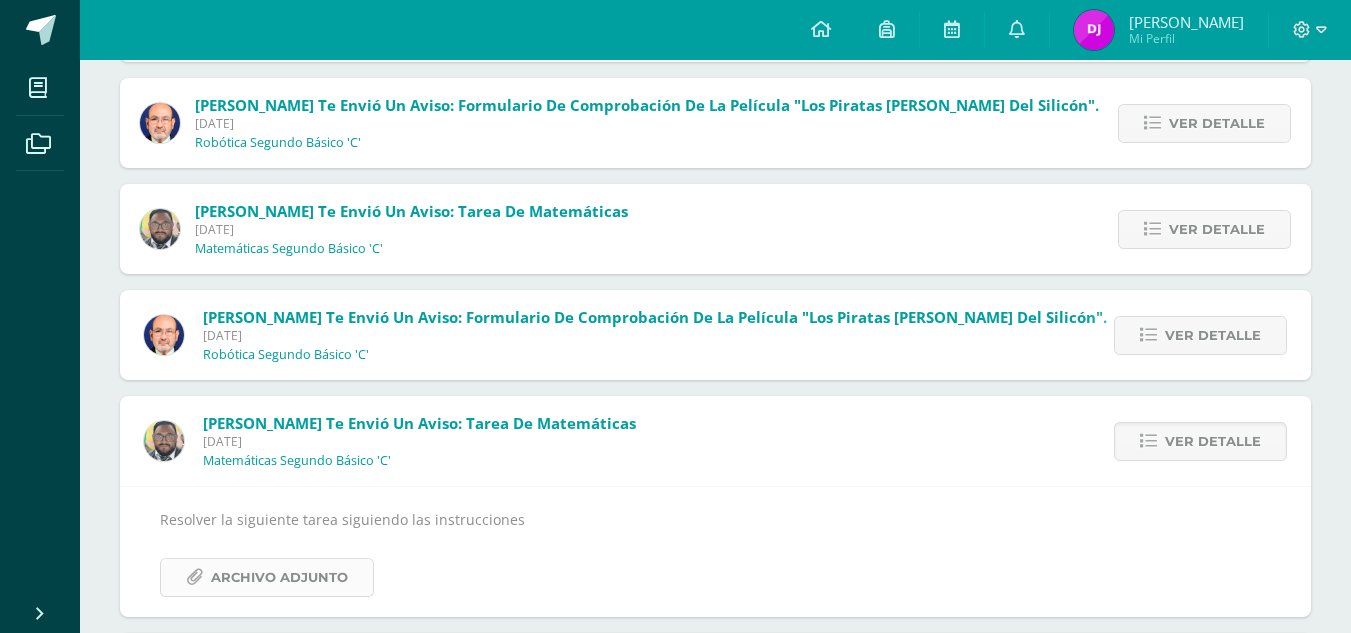 click on "Archivo Adjunto" at bounding box center [279, 577] 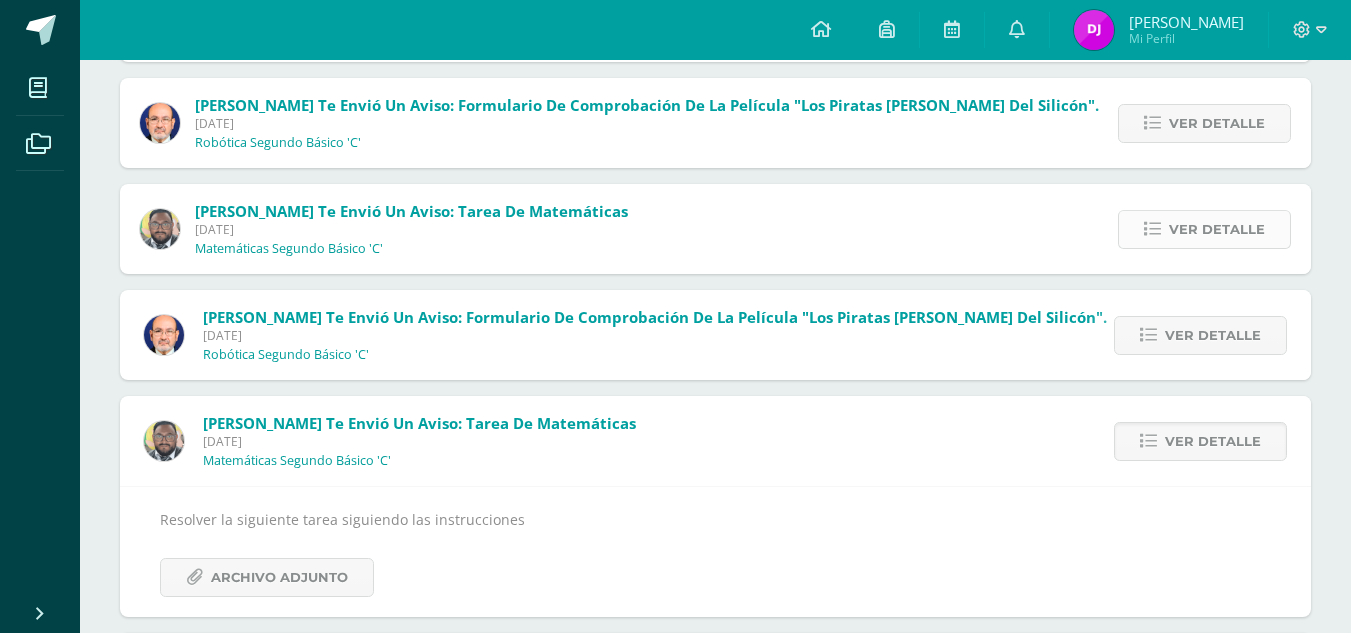 click on "Ver detalle" at bounding box center [1217, 229] 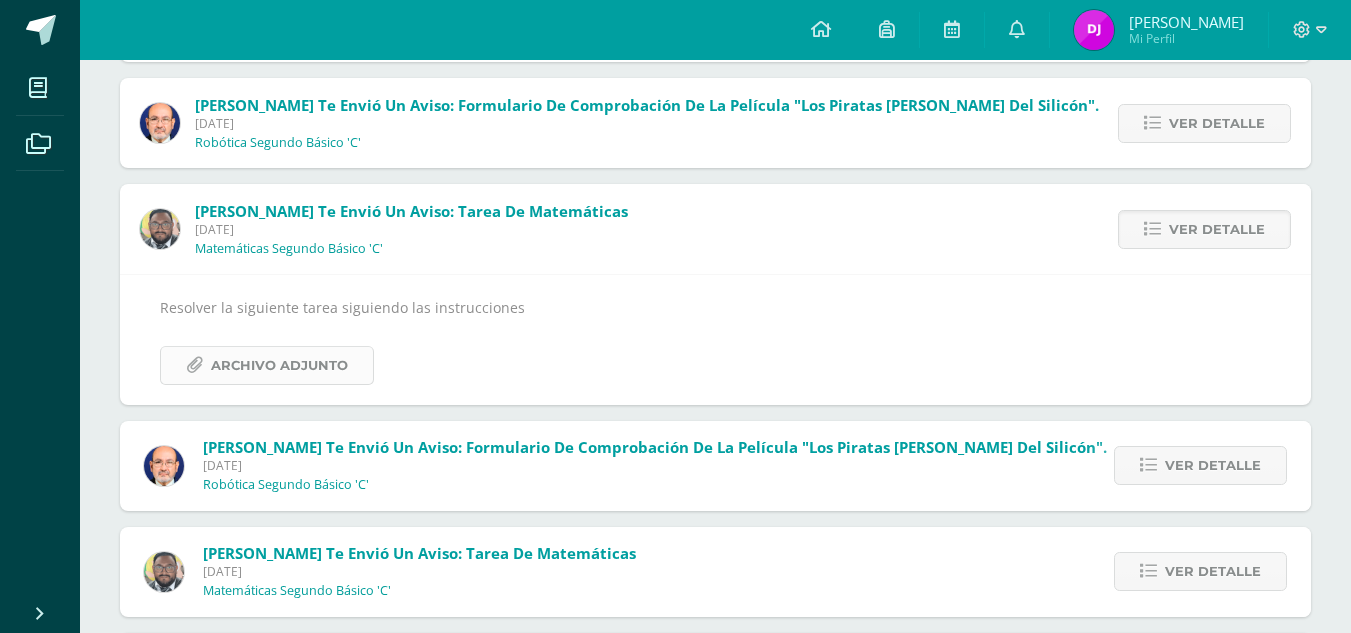 click on "Archivo Adjunto" at bounding box center (279, 365) 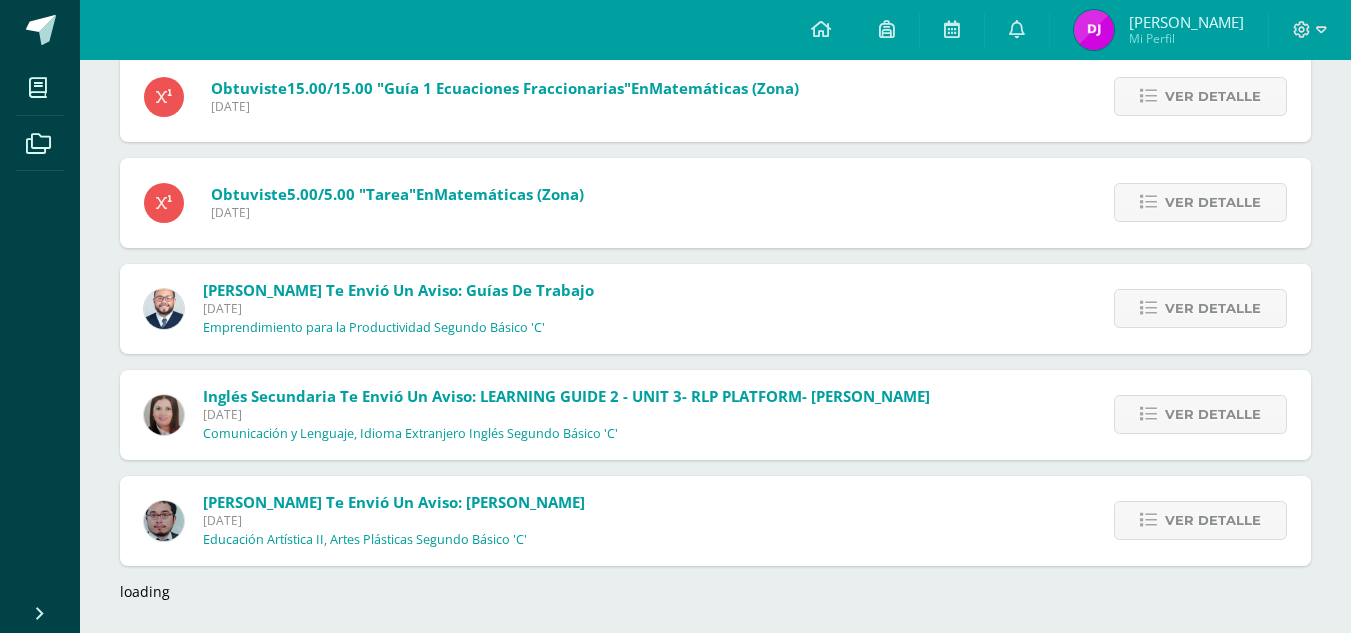 scroll, scrollTop: 1972, scrollLeft: 0, axis: vertical 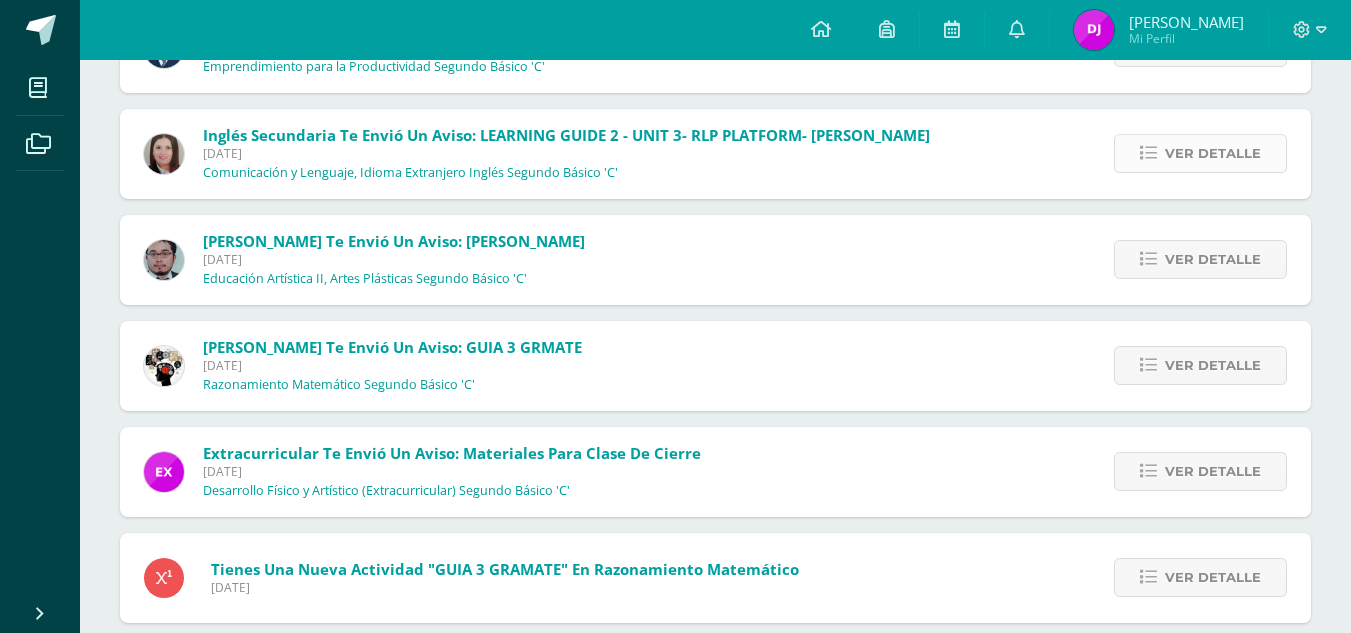 click on "Ver detalle" at bounding box center (1213, 153) 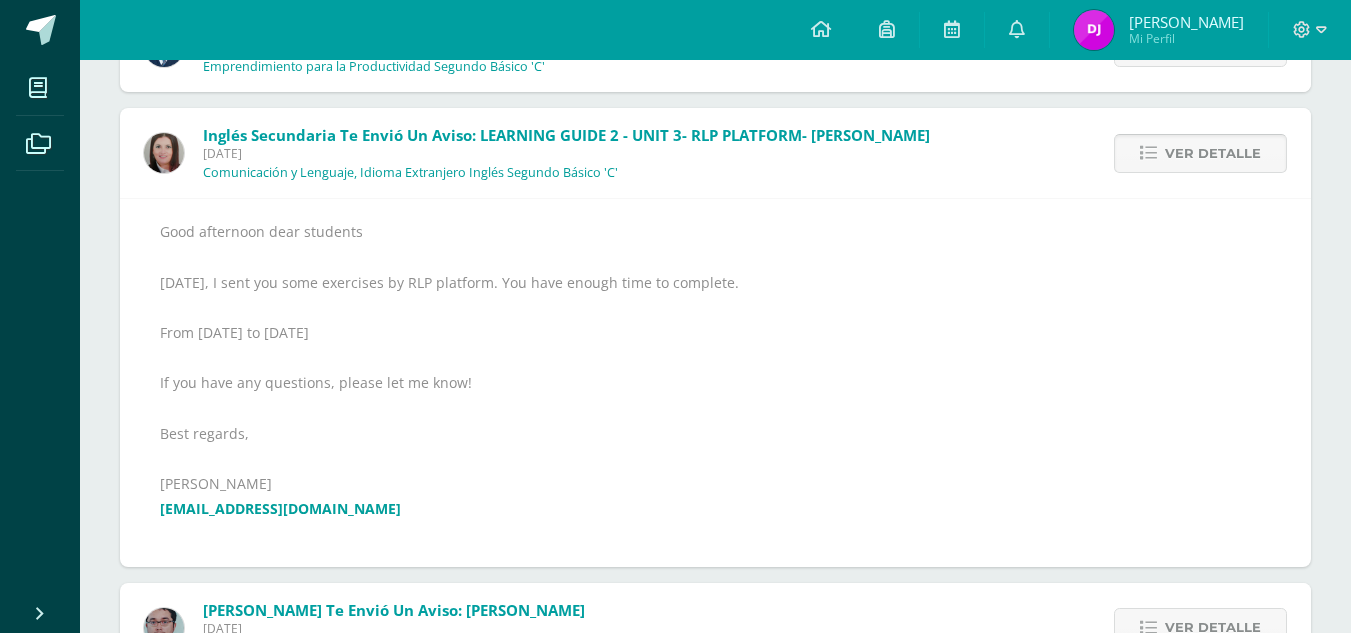 scroll, scrollTop: 2107, scrollLeft: 0, axis: vertical 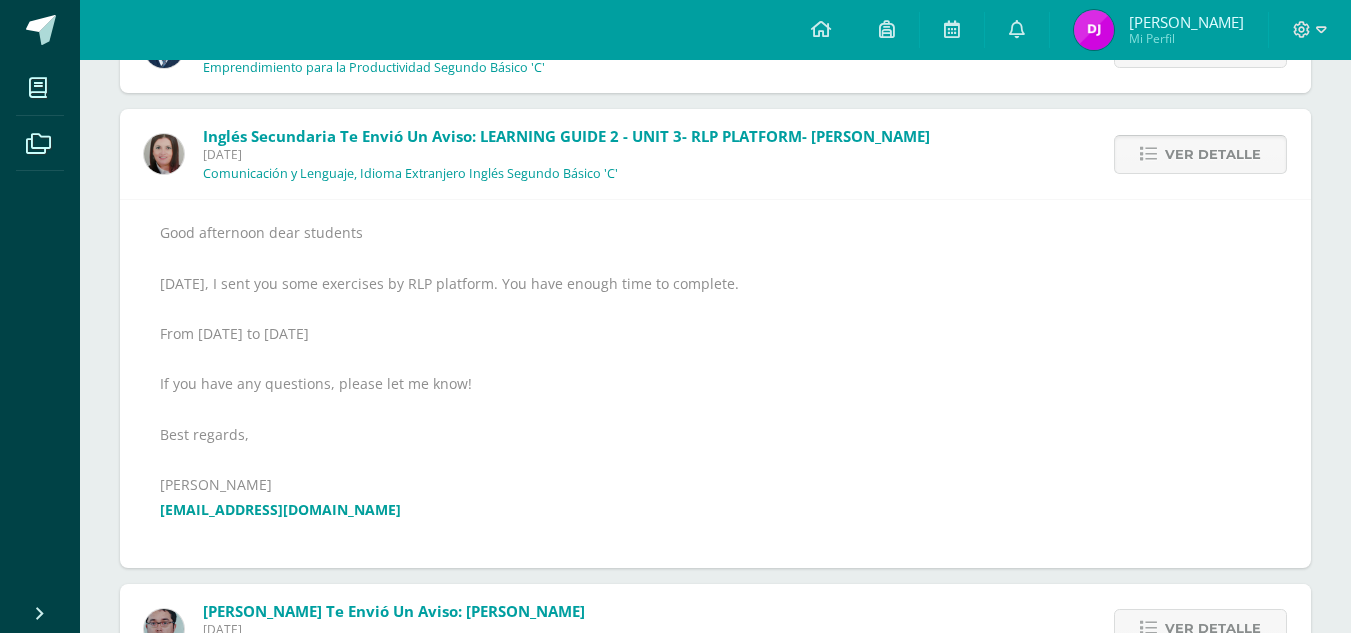 click on "Ver detalle" at bounding box center (1213, 154) 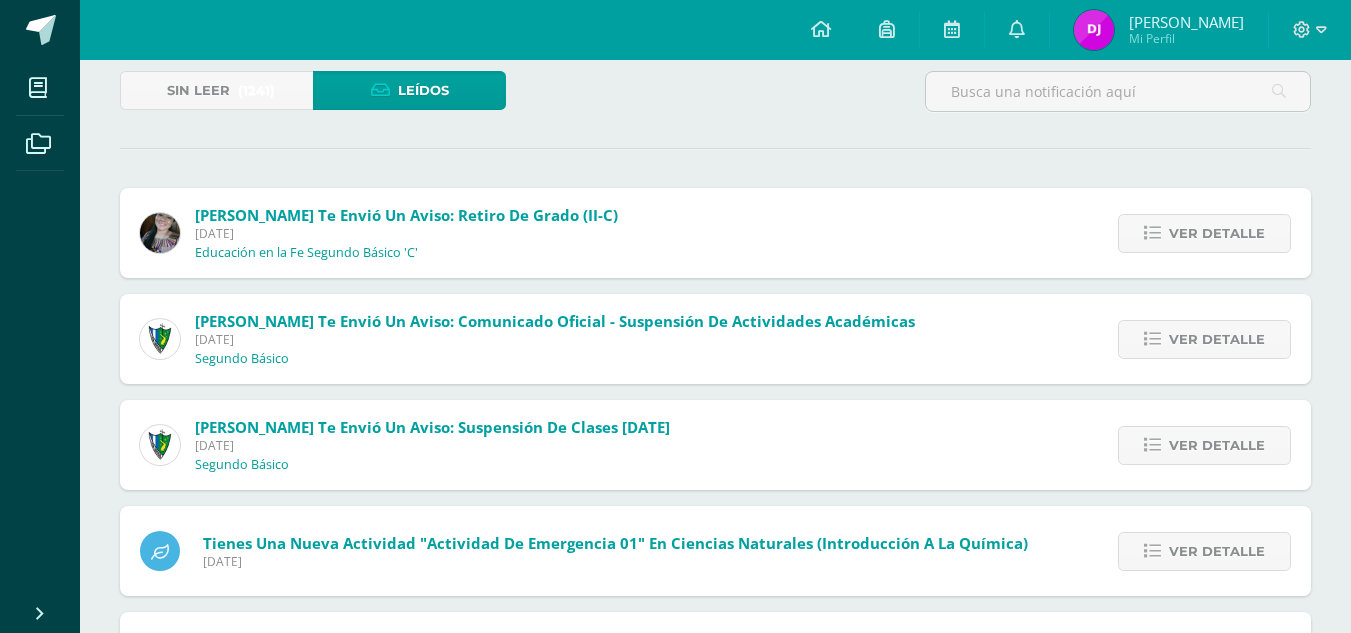 scroll, scrollTop: 0, scrollLeft: 0, axis: both 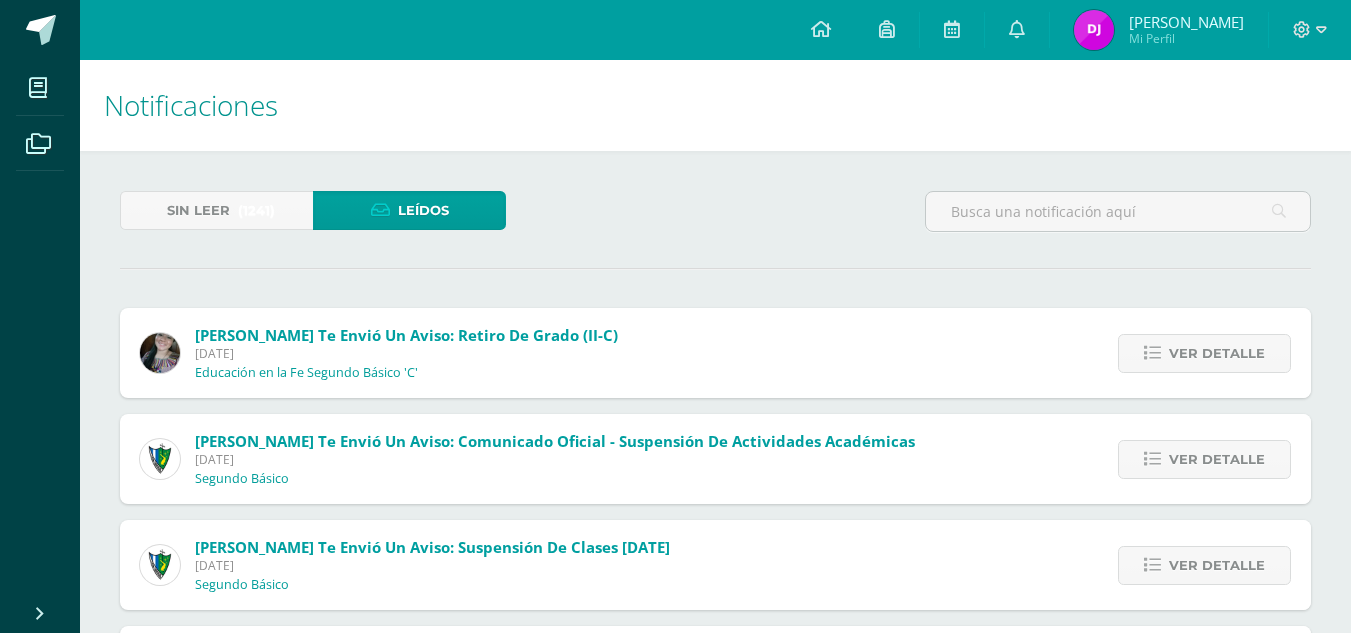 click on "Sin leer (1241) Leídos Carol Culajay te envió un aviso: Retiro de Grado (II-c)
Miércoles 09 de Julio de 2025
Educación en la Fe Segundo Básico 'C' Ver detalle
Buenos días, queridos jóvenes: Espero que se encuentren muy bien. Me dirijo a ustedes para informarles que, en caso tengamos clases el día de mañana, se llevará a cabo nuestro retiro de grado. Les pido encarecidamente que asistan vestidos de manera adecuada. Si desean llevar pantaloneta para jugar, pueden hacerlo y cambiarse allá. No olviden llevar suficiente refacción y agua pura para mantenerse bien durante el día. También es importante que lleven su estuche completo y marcadores, ya que los utilizaremos durante algunas actividades. Si por alguna razón no se llegaran a tener clases, les pedimos estar atentos a las indicaciones que comuniquen las coordinaciones. Bendiciones para todos, Atentamente, Carol Culajay Docente de Educación en la Fe
Segundo Básico Ver detalle Enlace" at bounding box center (715, 2379) 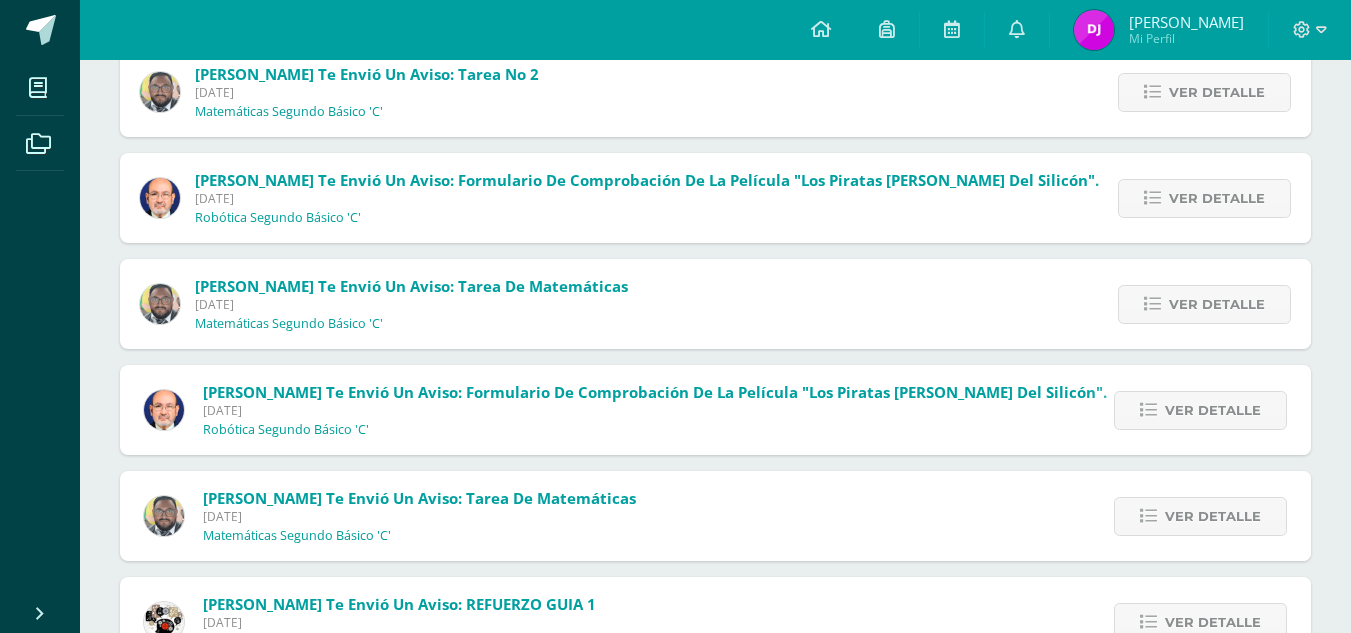 scroll, scrollTop: 0, scrollLeft: 0, axis: both 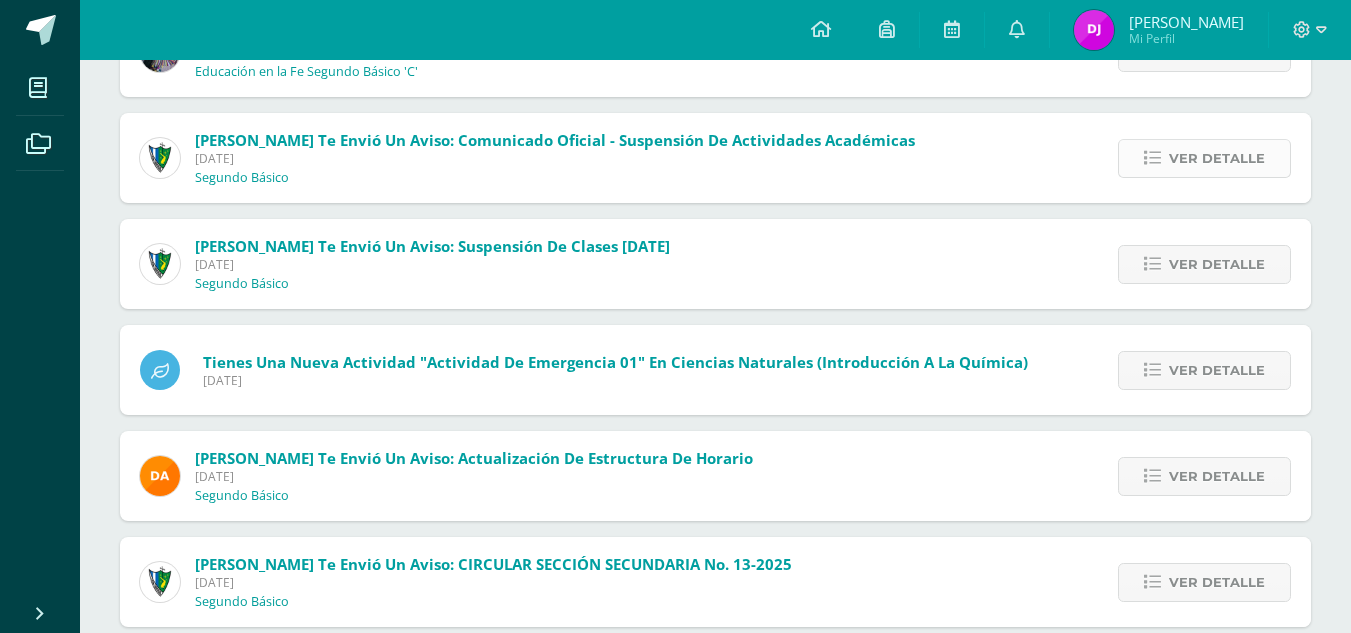 click on "Ver detalle" at bounding box center (1217, 158) 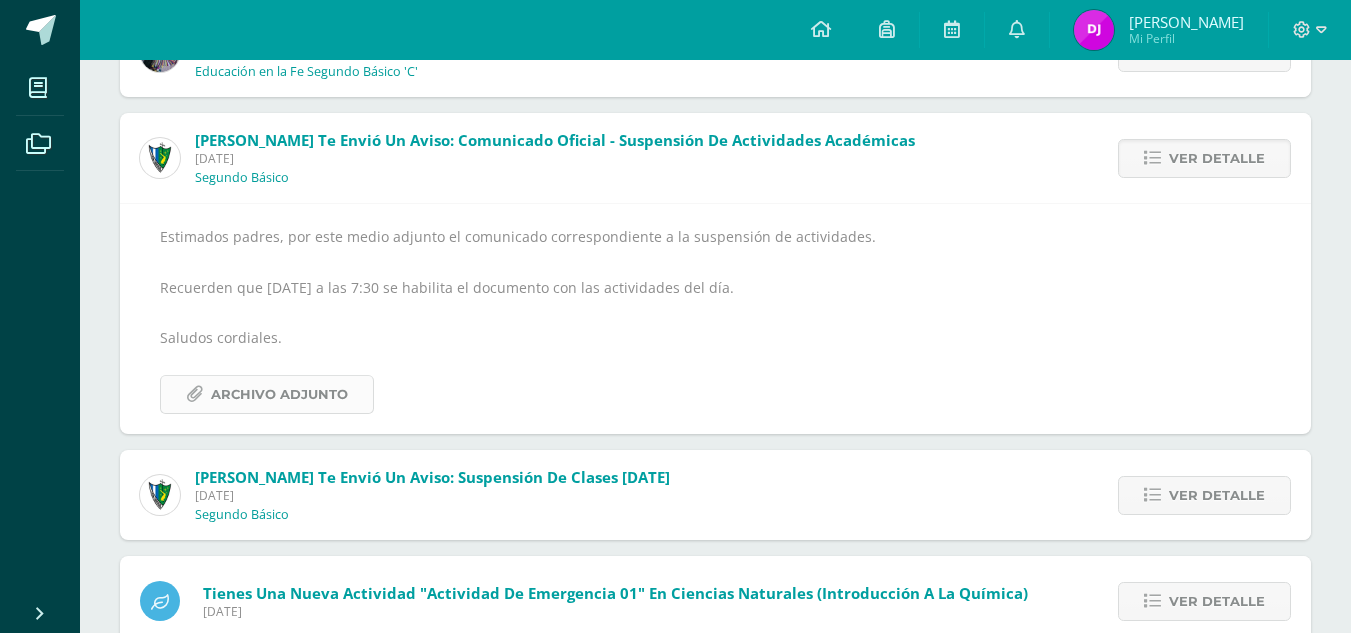 click on "Archivo Adjunto" at bounding box center [279, 394] 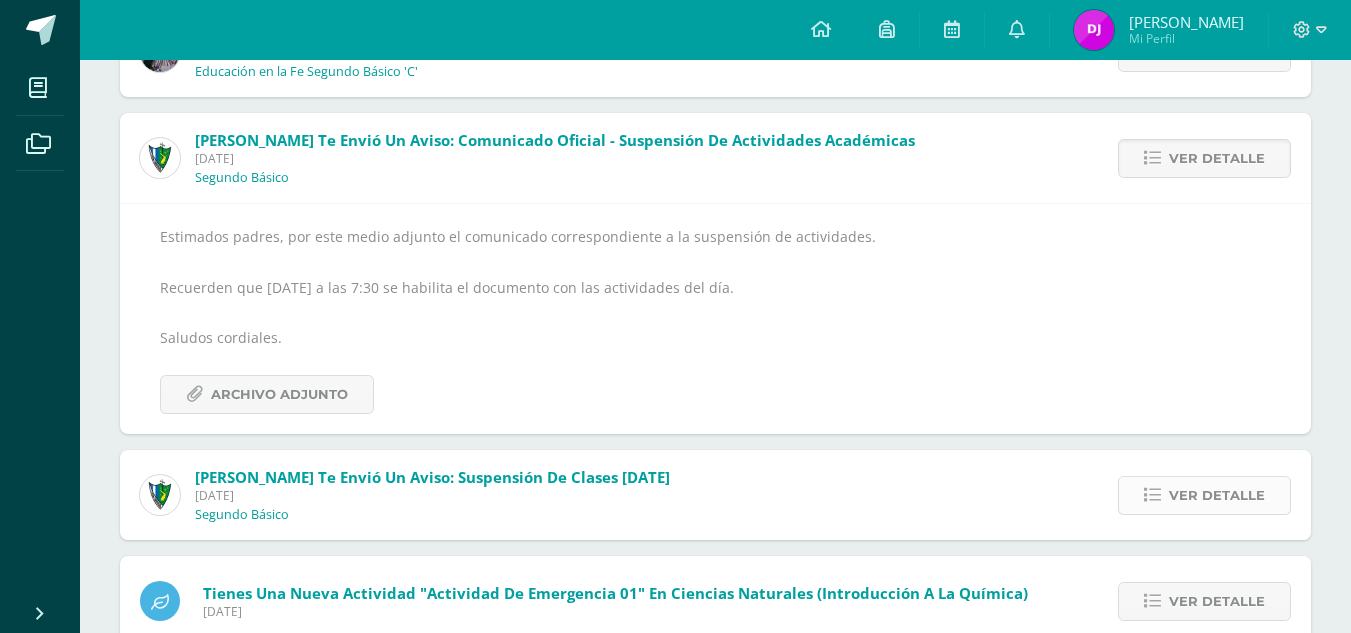 click on "Ver detalle" at bounding box center (1217, 495) 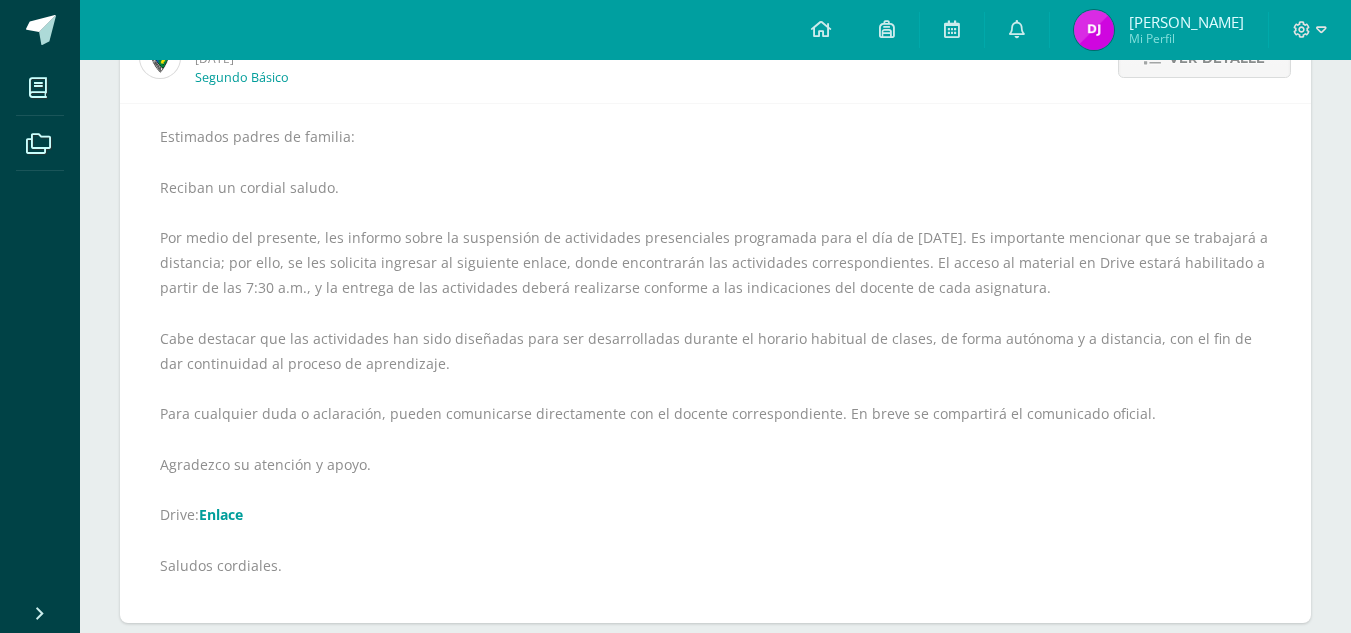 scroll, scrollTop: 533, scrollLeft: 0, axis: vertical 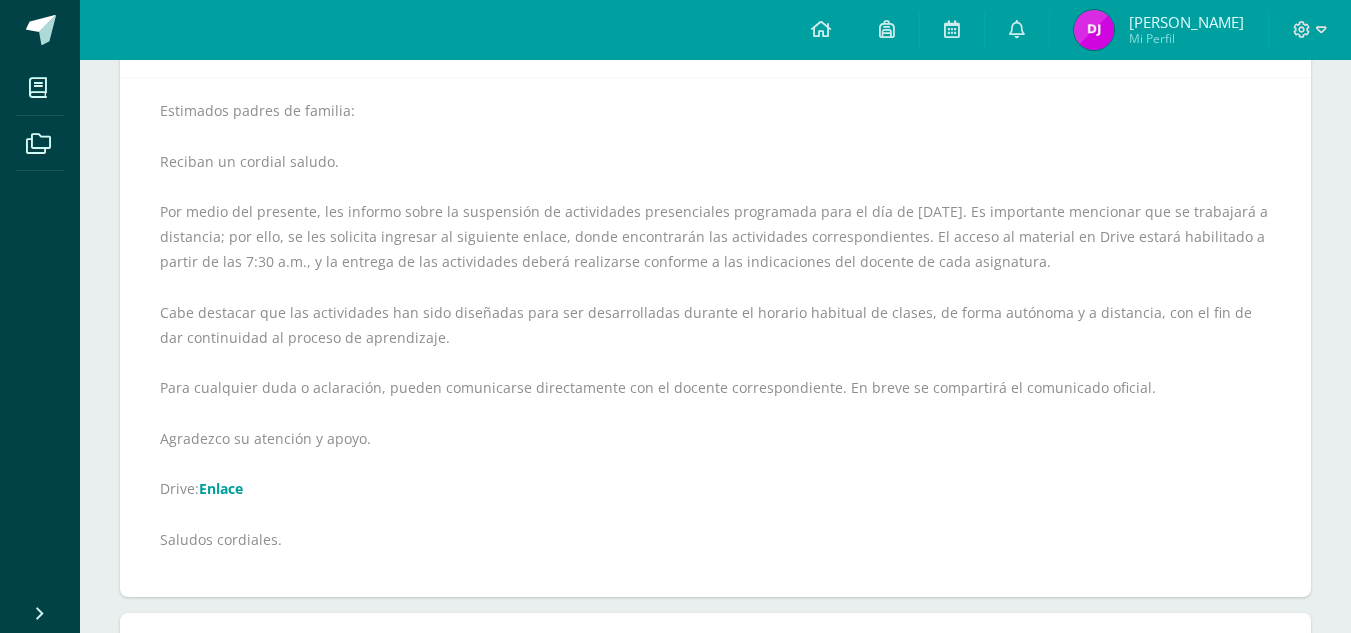 click on "Enlace" at bounding box center (221, 488) 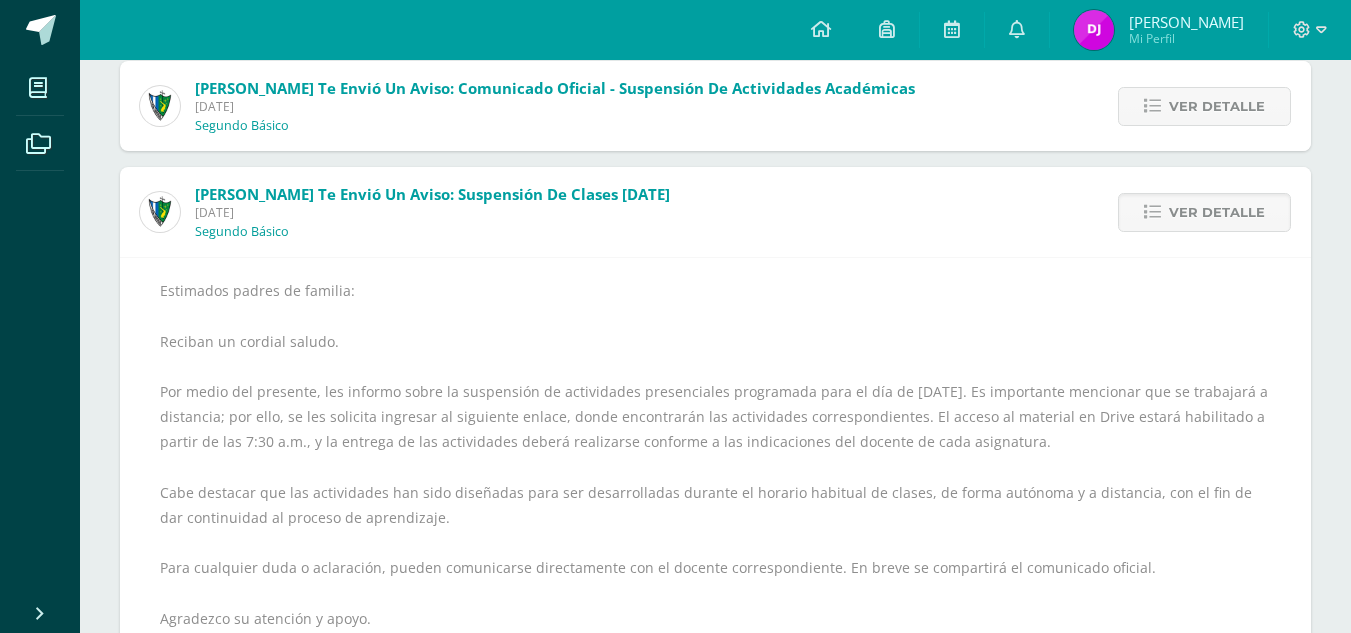 scroll, scrollTop: 0, scrollLeft: 0, axis: both 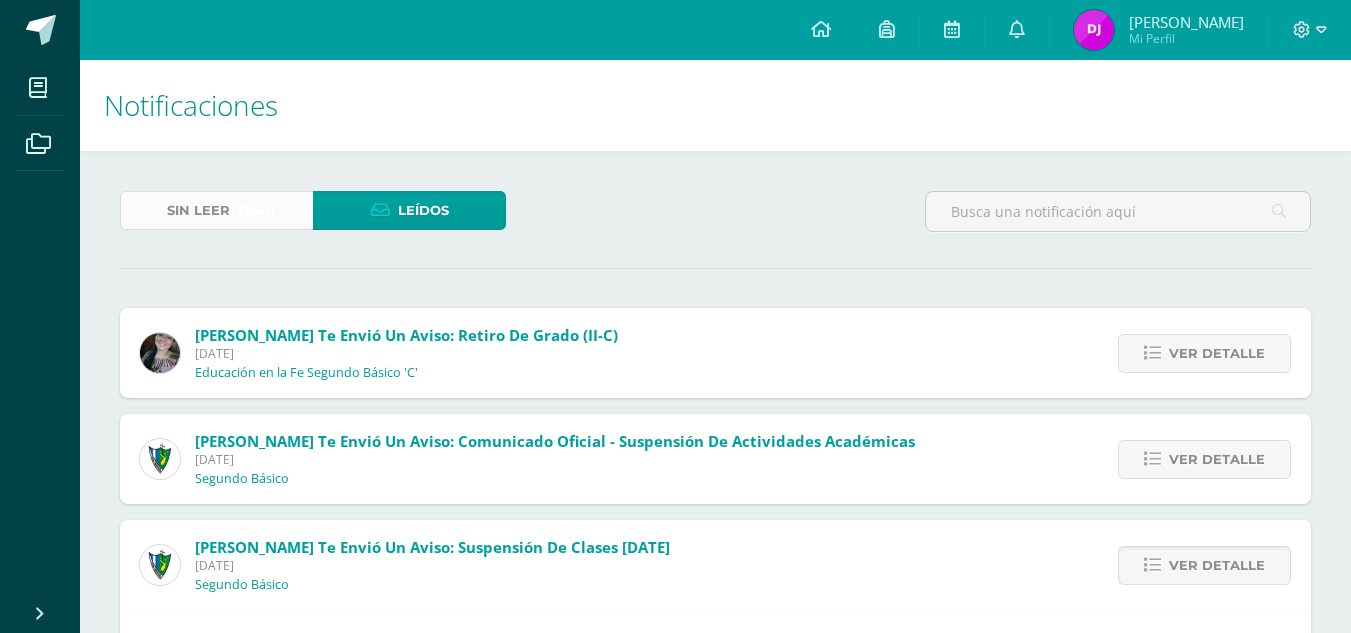 click on "Sin leer" at bounding box center (198, 210) 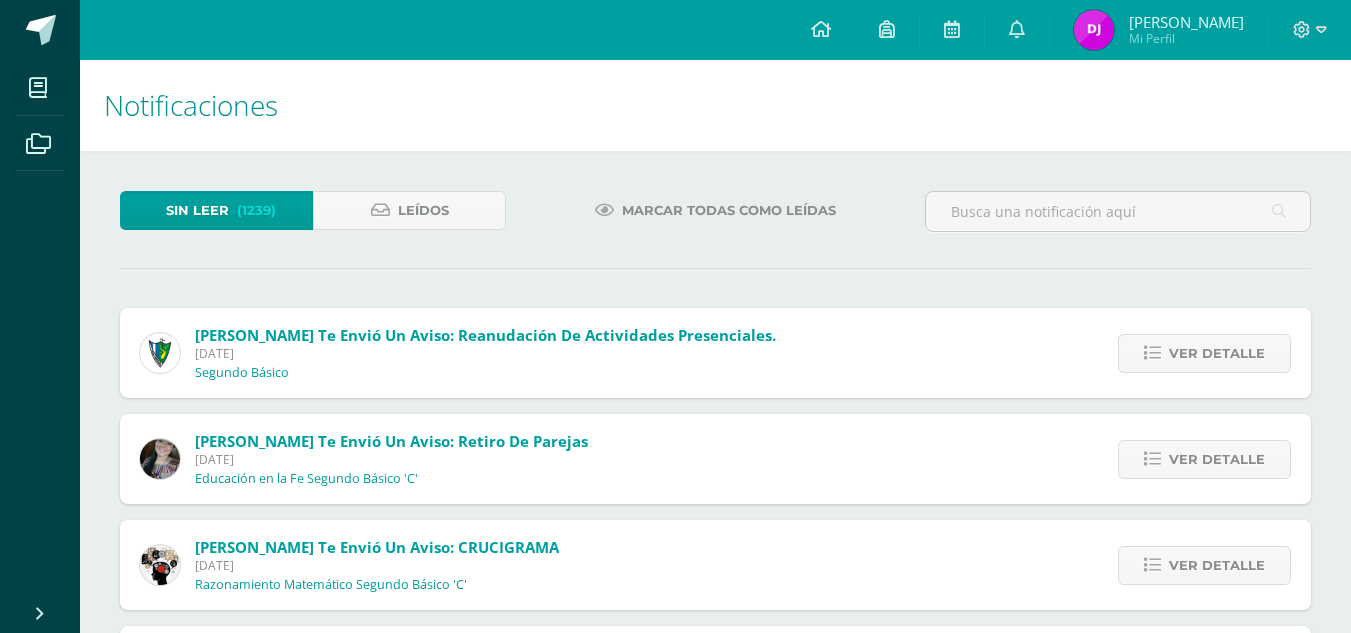 scroll, scrollTop: 0, scrollLeft: 0, axis: both 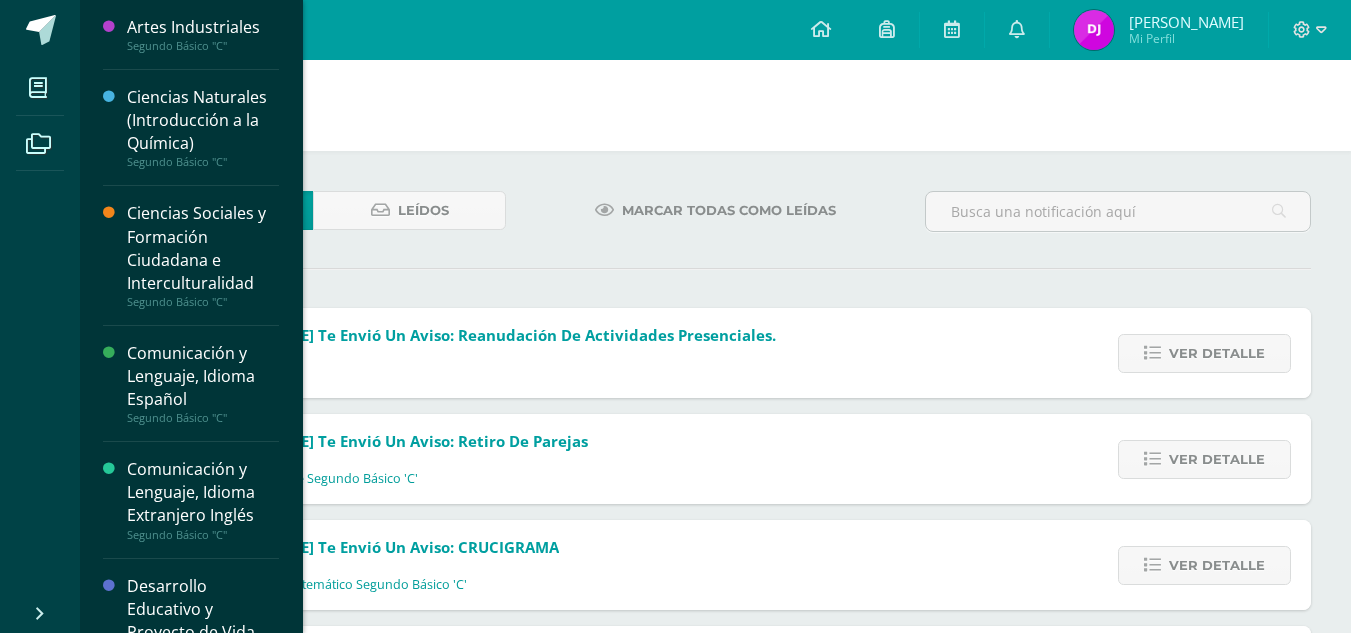 click on "Ciencias Naturales (Introducción a la Química)" at bounding box center [203, 120] 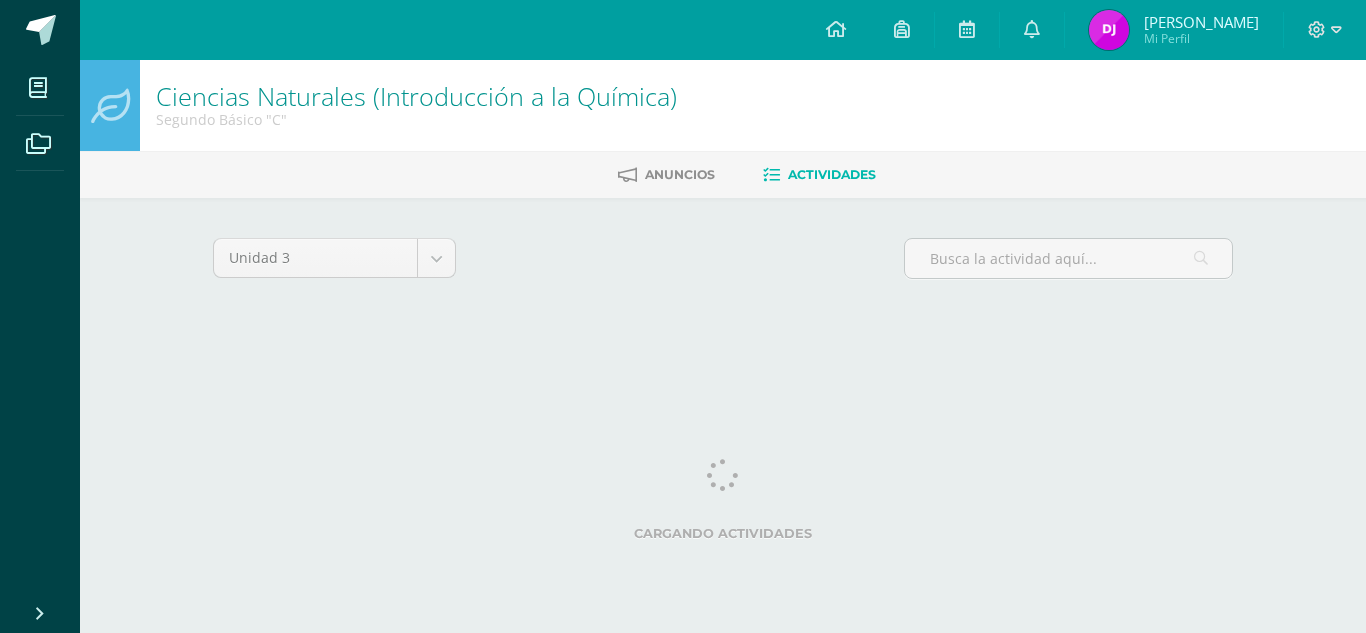 scroll, scrollTop: 0, scrollLeft: 0, axis: both 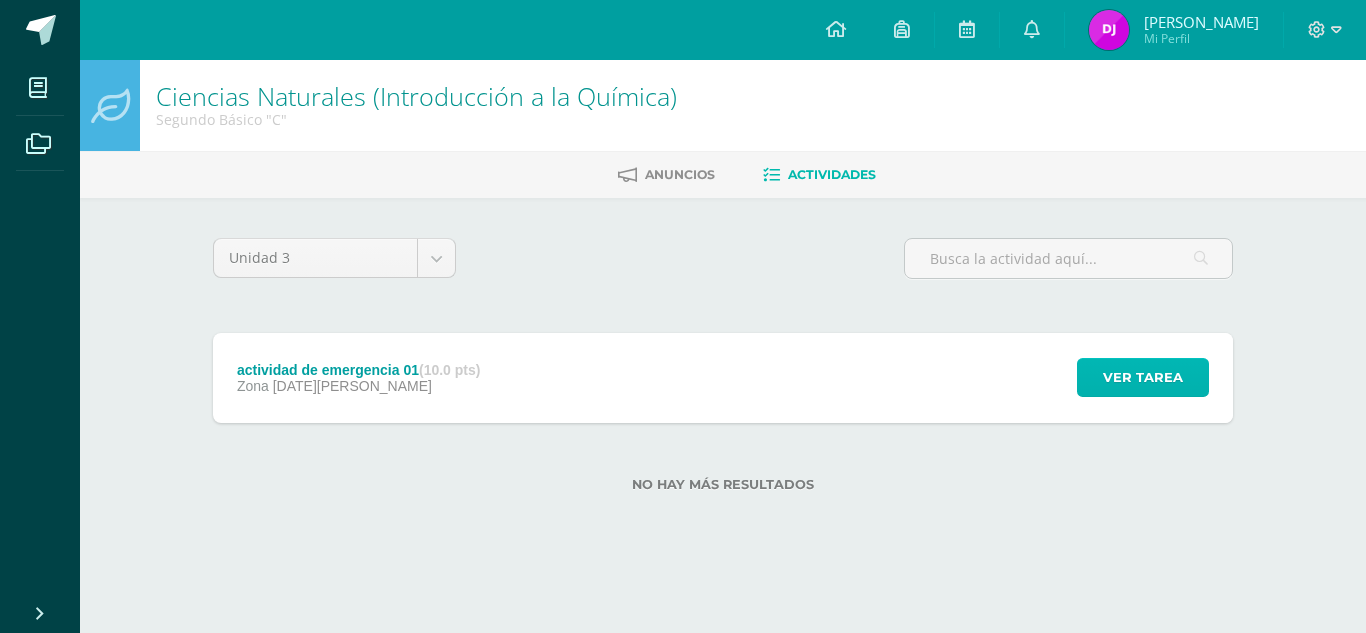 click on "Ver tarea" at bounding box center [1143, 377] 